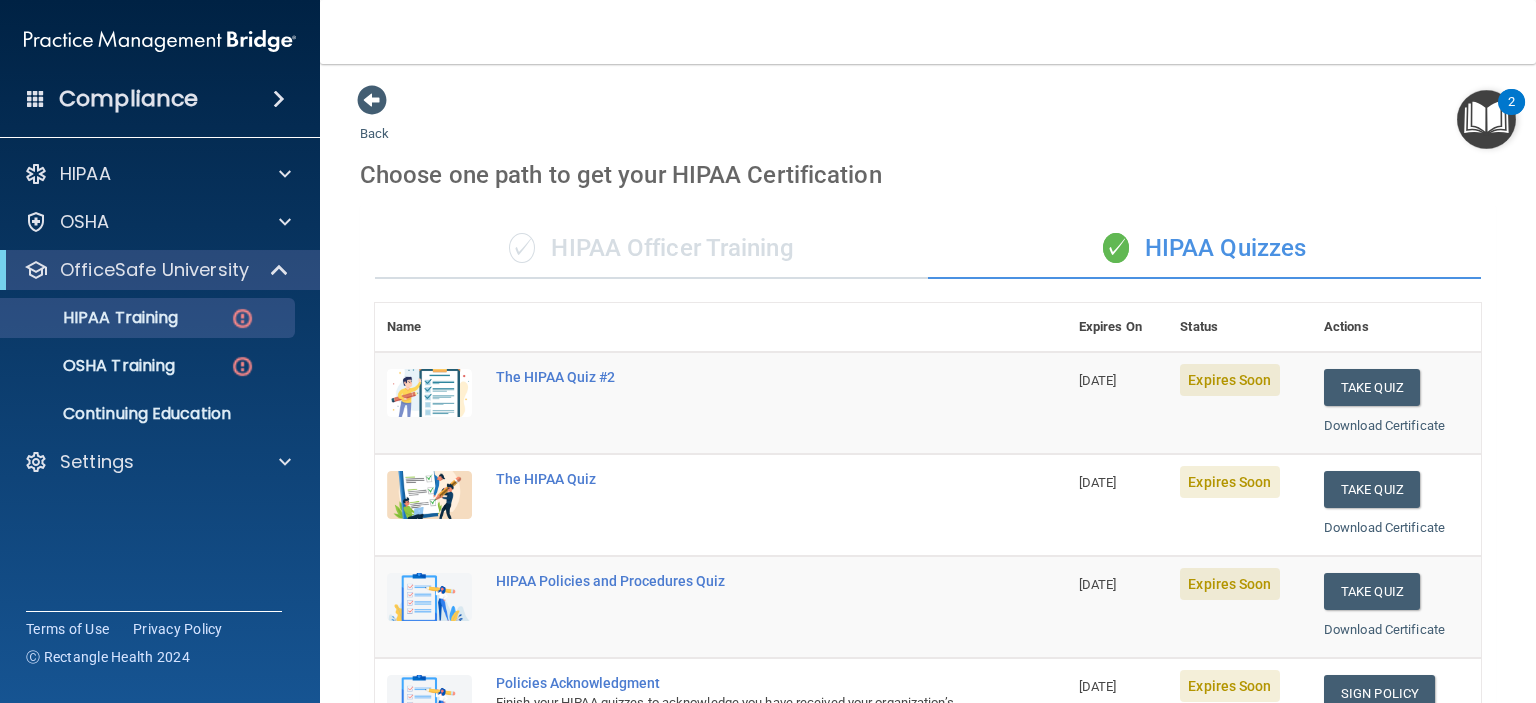 scroll, scrollTop: 0, scrollLeft: 0, axis: both 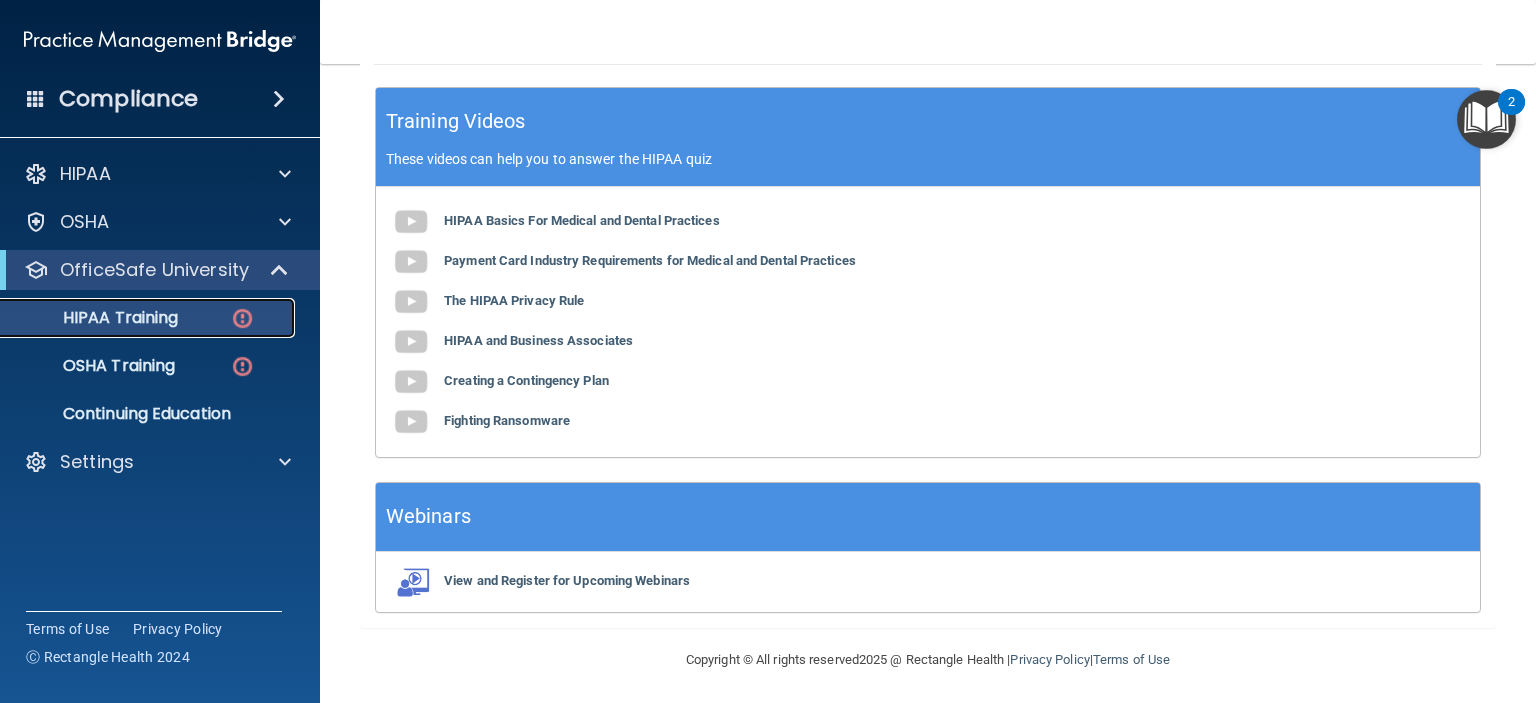 click at bounding box center [242, 318] 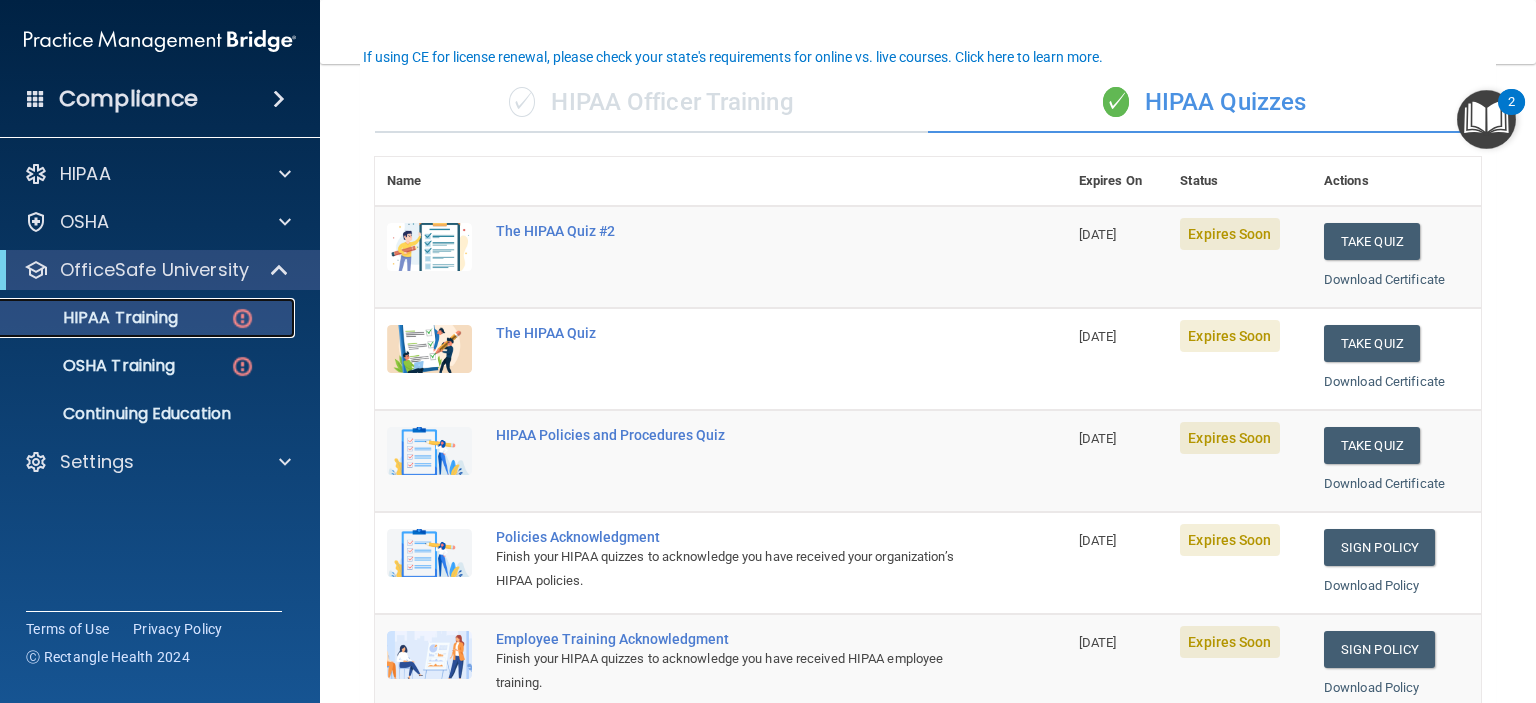 scroll, scrollTop: 149, scrollLeft: 0, axis: vertical 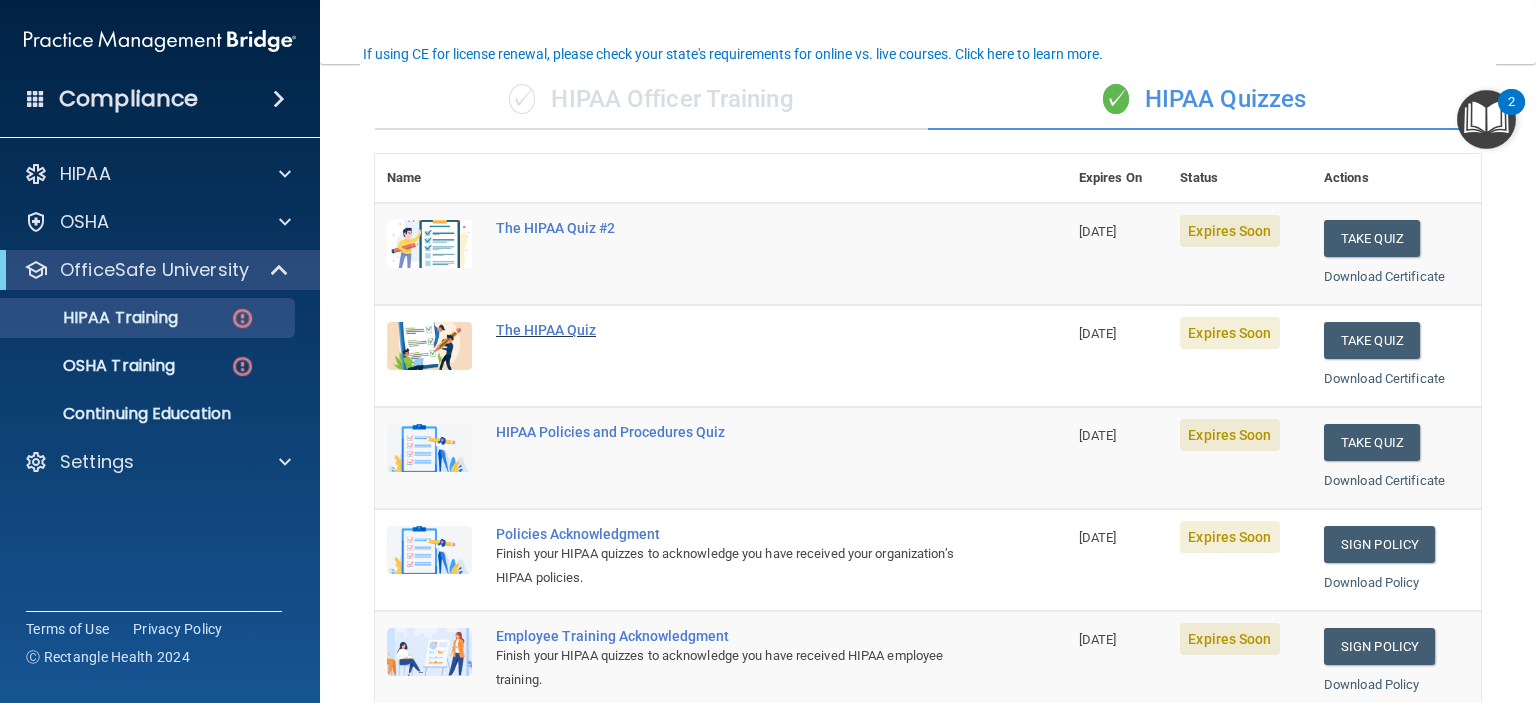 click on "The HIPAA Quiz" at bounding box center [731, 330] 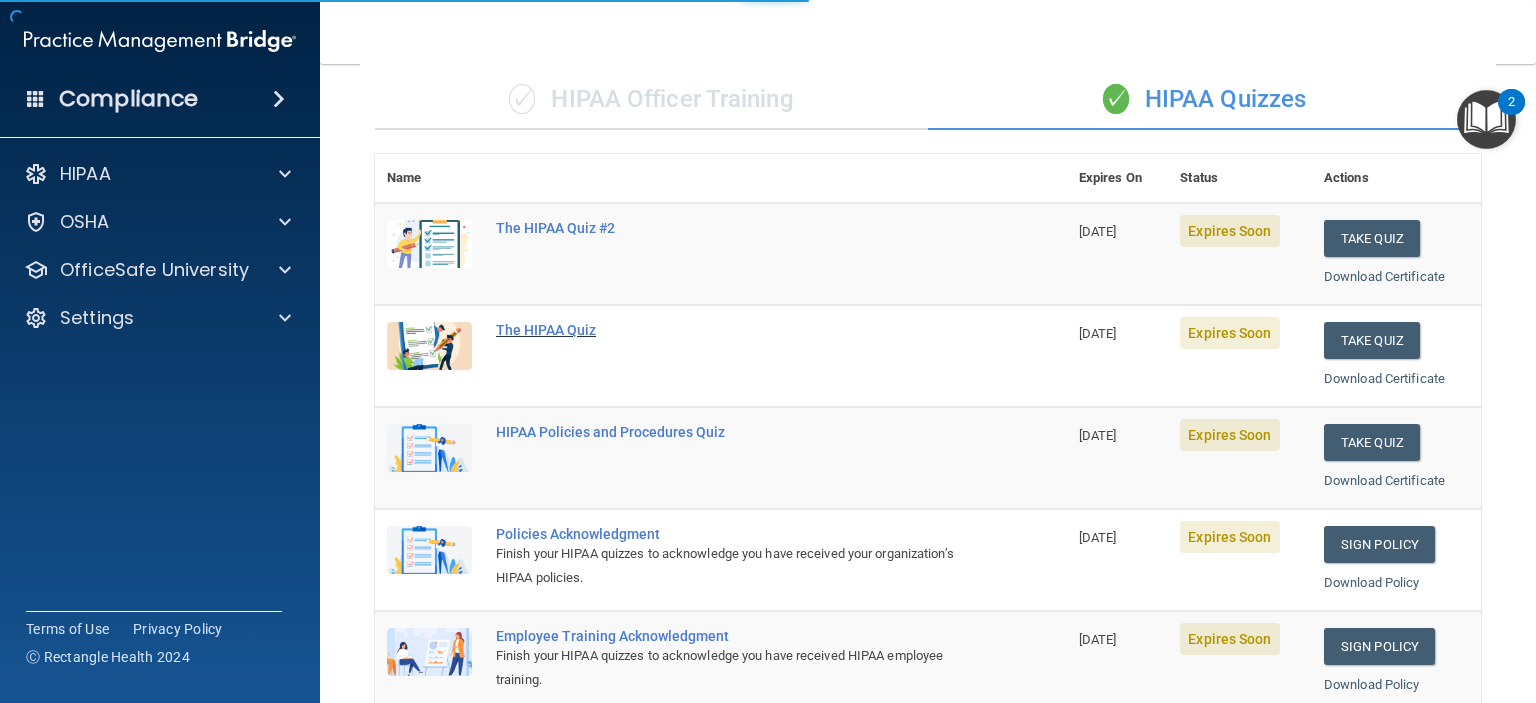 scroll, scrollTop: 0, scrollLeft: 0, axis: both 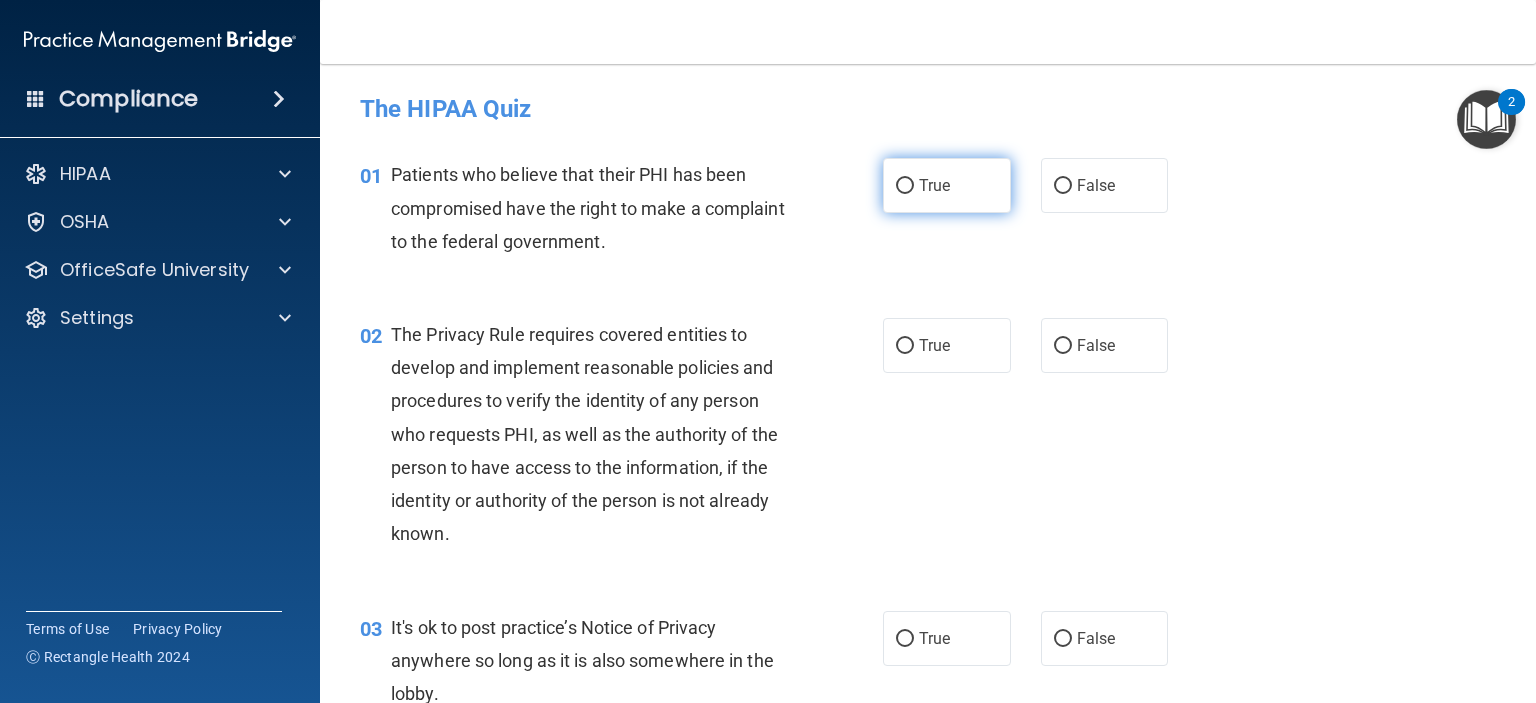 click on "True" at bounding box center (905, 186) 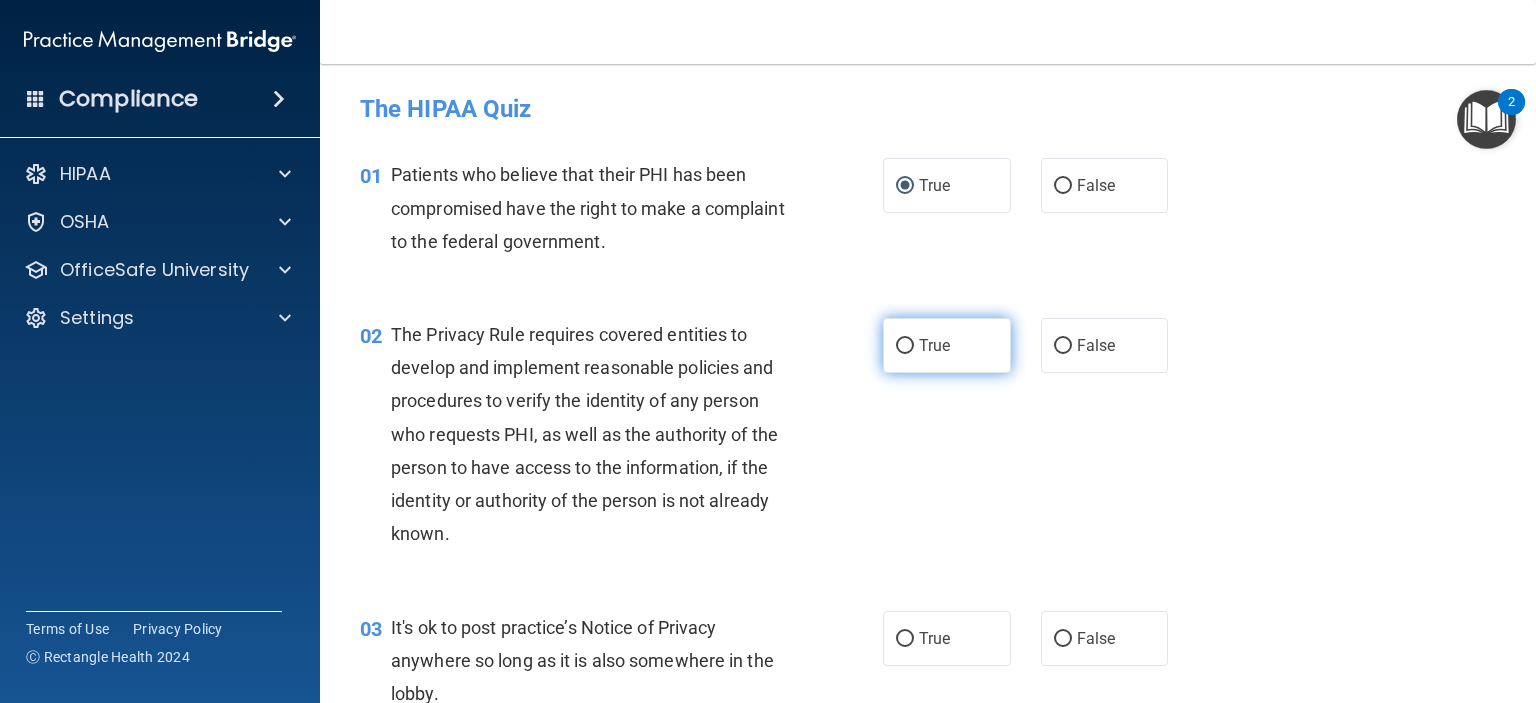 click on "True" at bounding box center (905, 346) 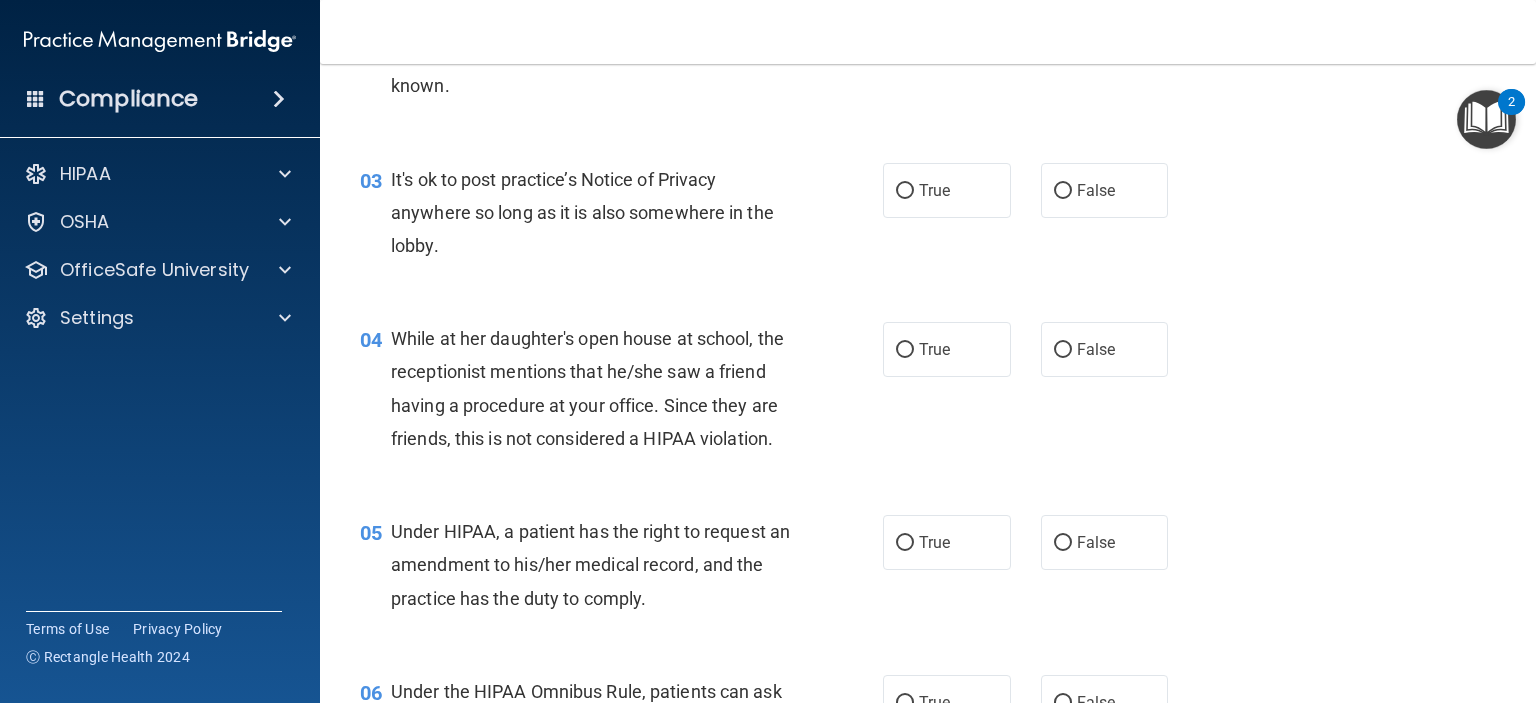 scroll, scrollTop: 448, scrollLeft: 0, axis: vertical 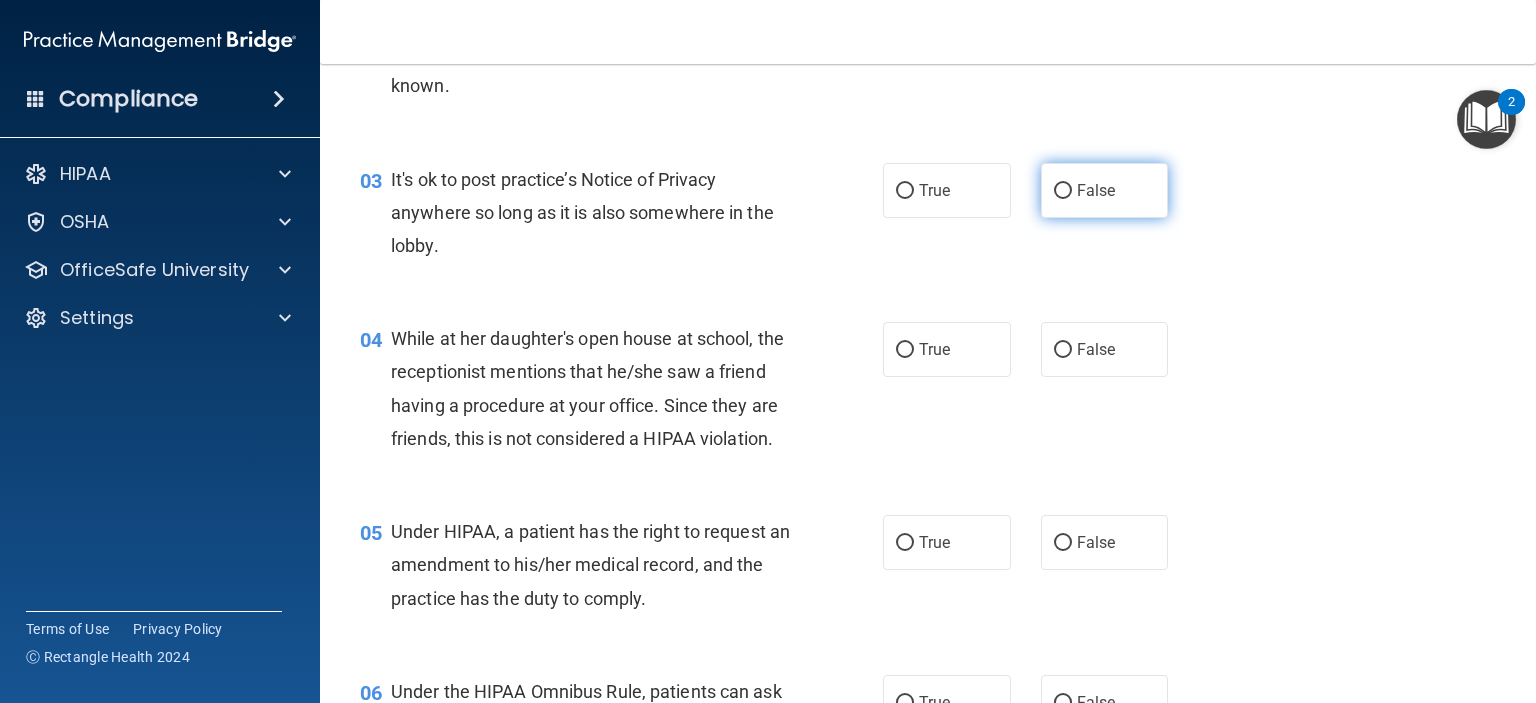 click on "False" at bounding box center (1063, 191) 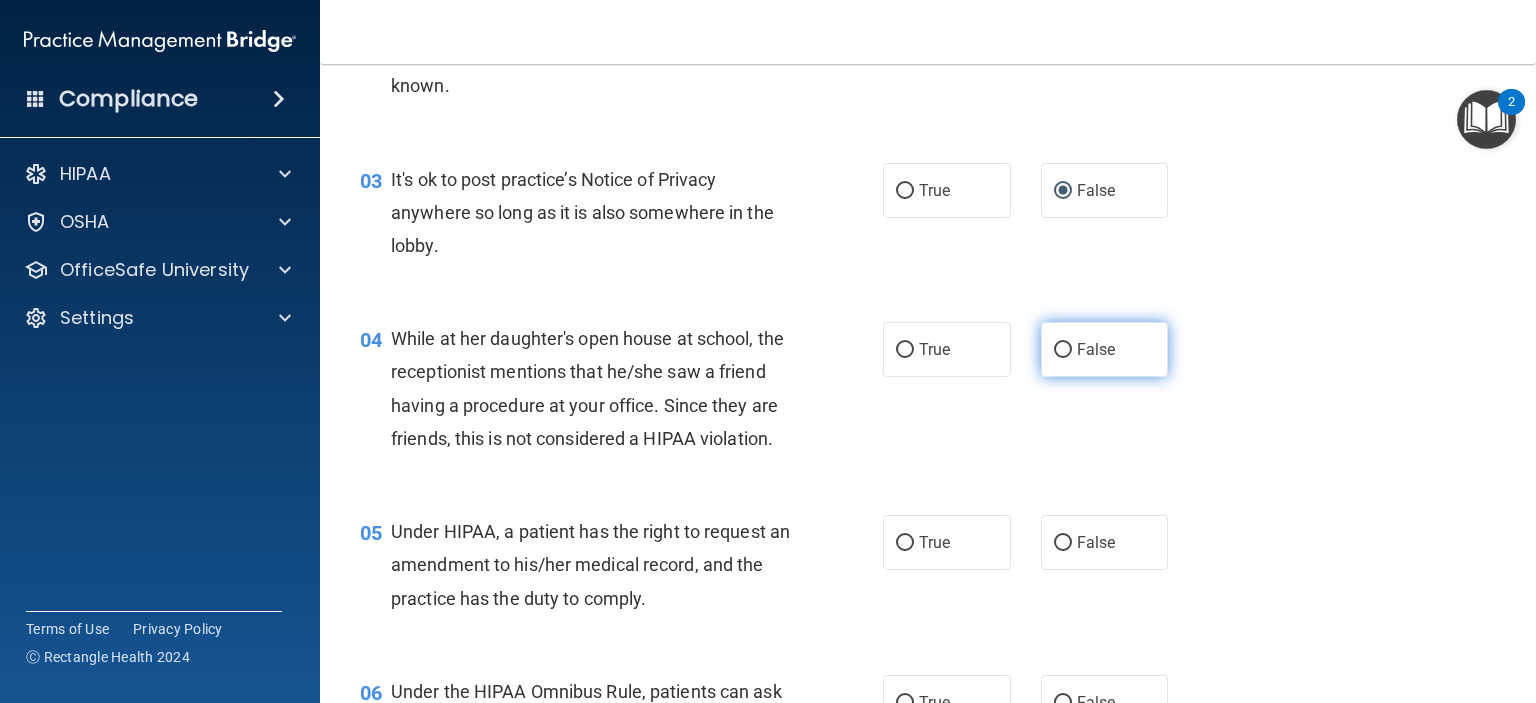 click on "False" at bounding box center (1063, 350) 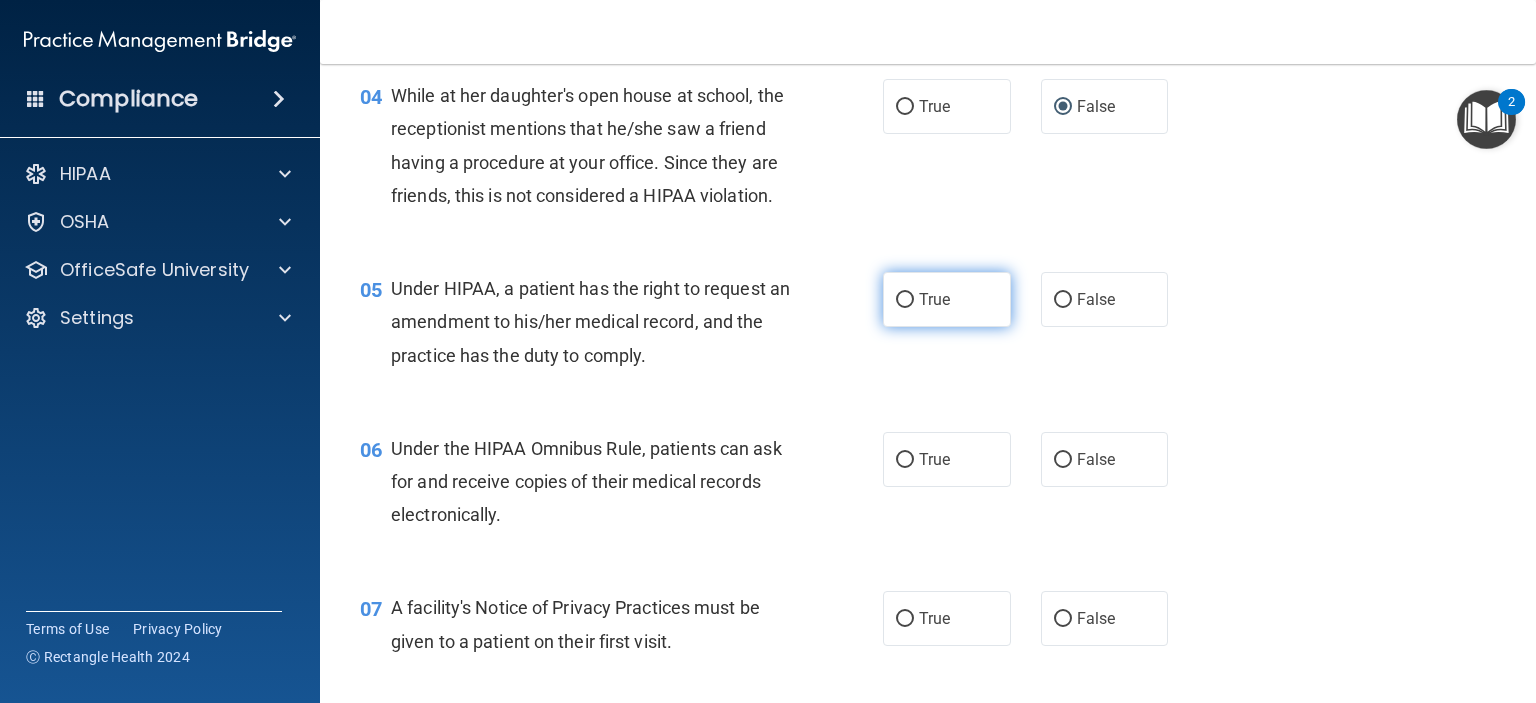 scroll, scrollTop: 692, scrollLeft: 0, axis: vertical 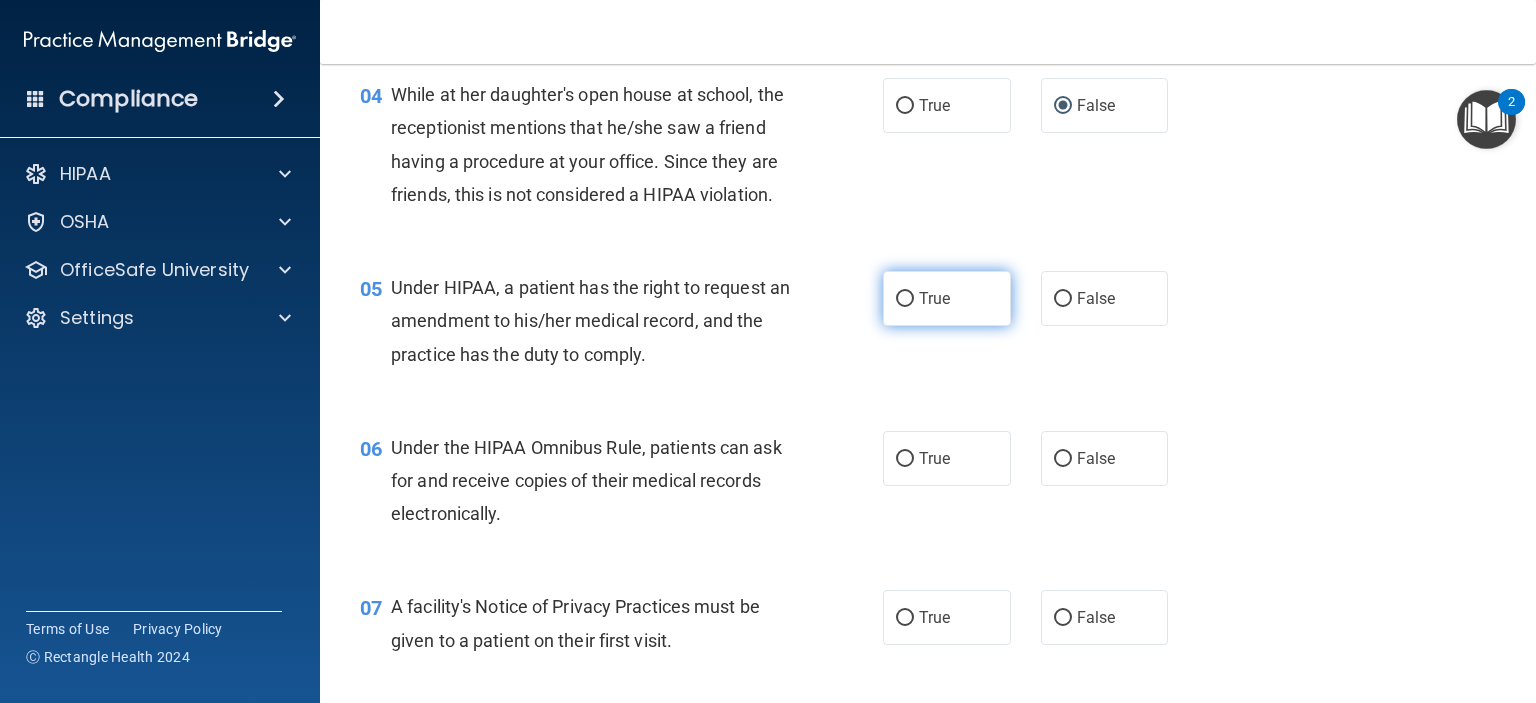 click on "True" at bounding box center (905, 299) 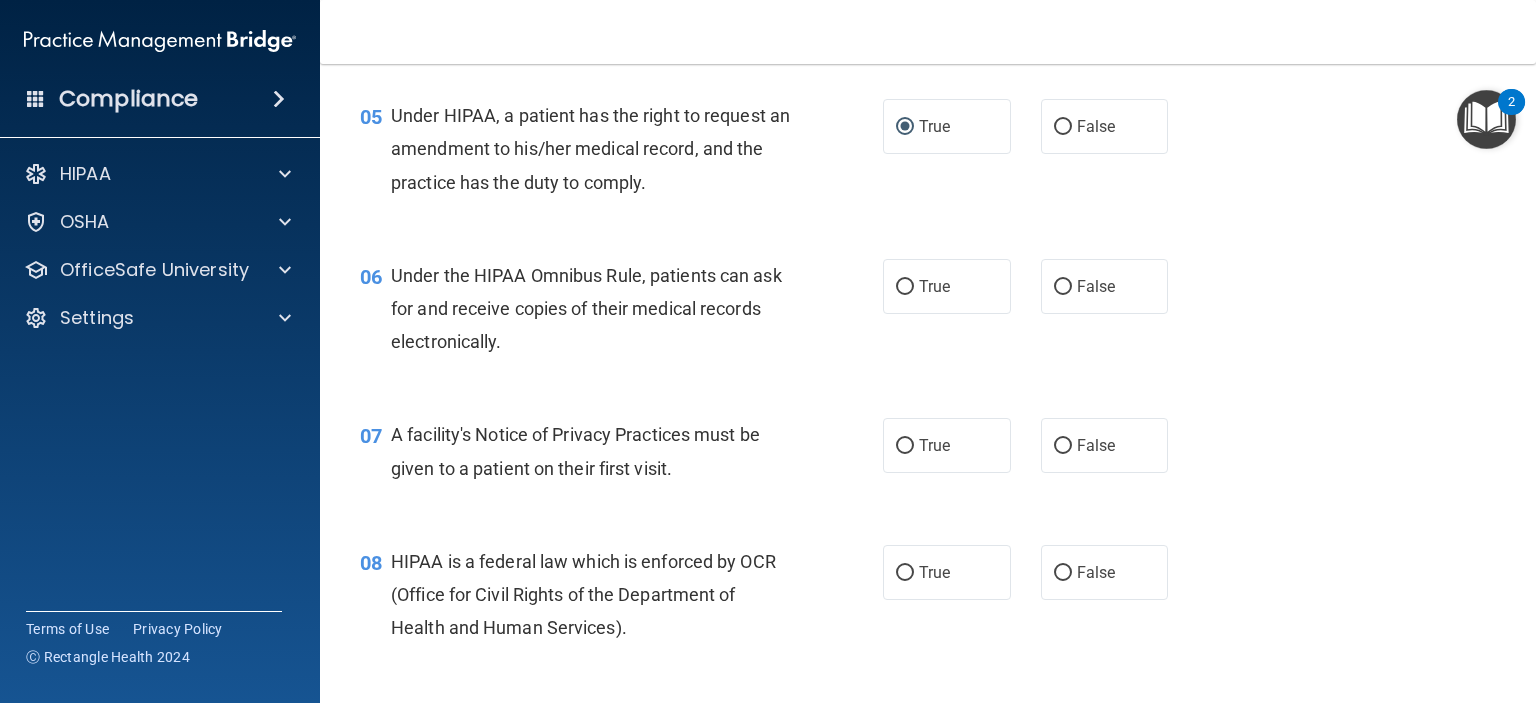 scroll, scrollTop: 856, scrollLeft: 0, axis: vertical 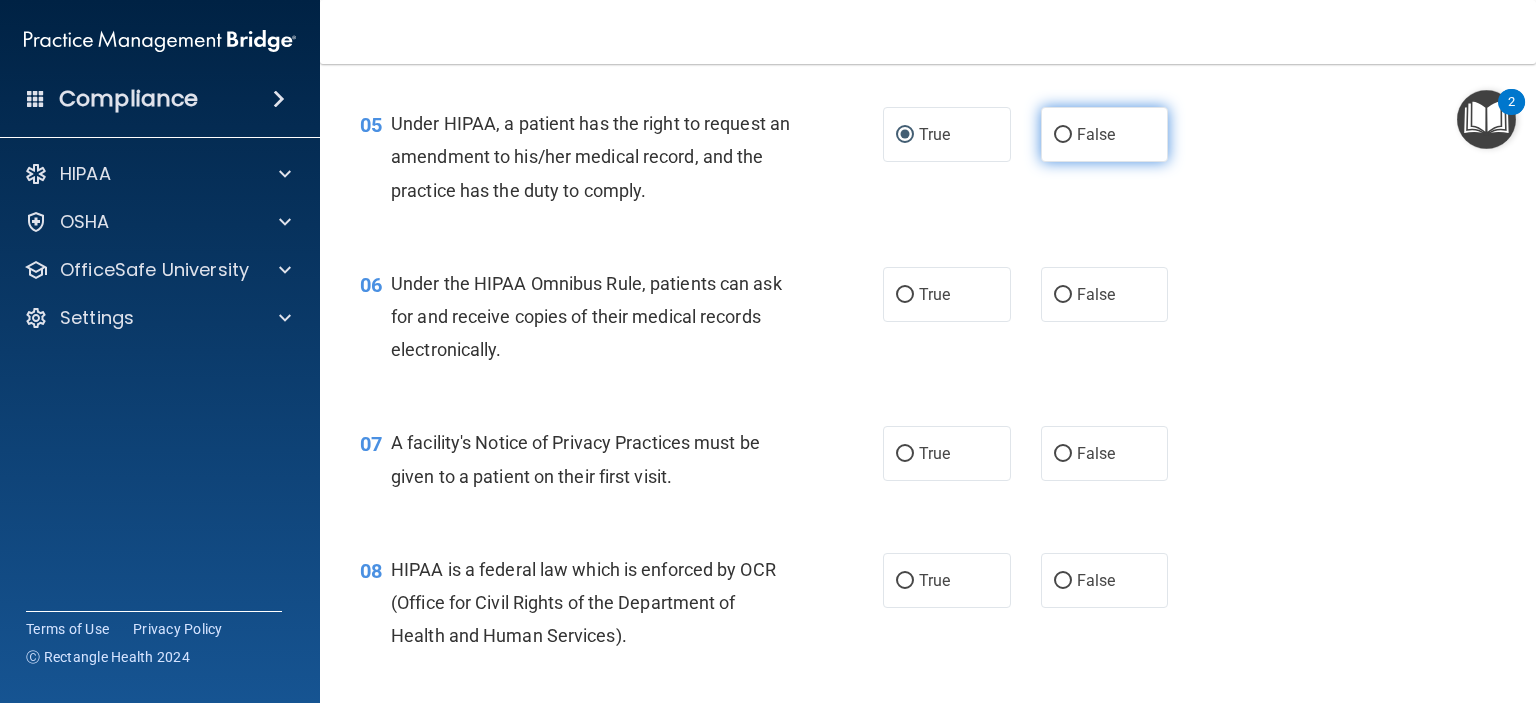 click on "False" at bounding box center (1063, 135) 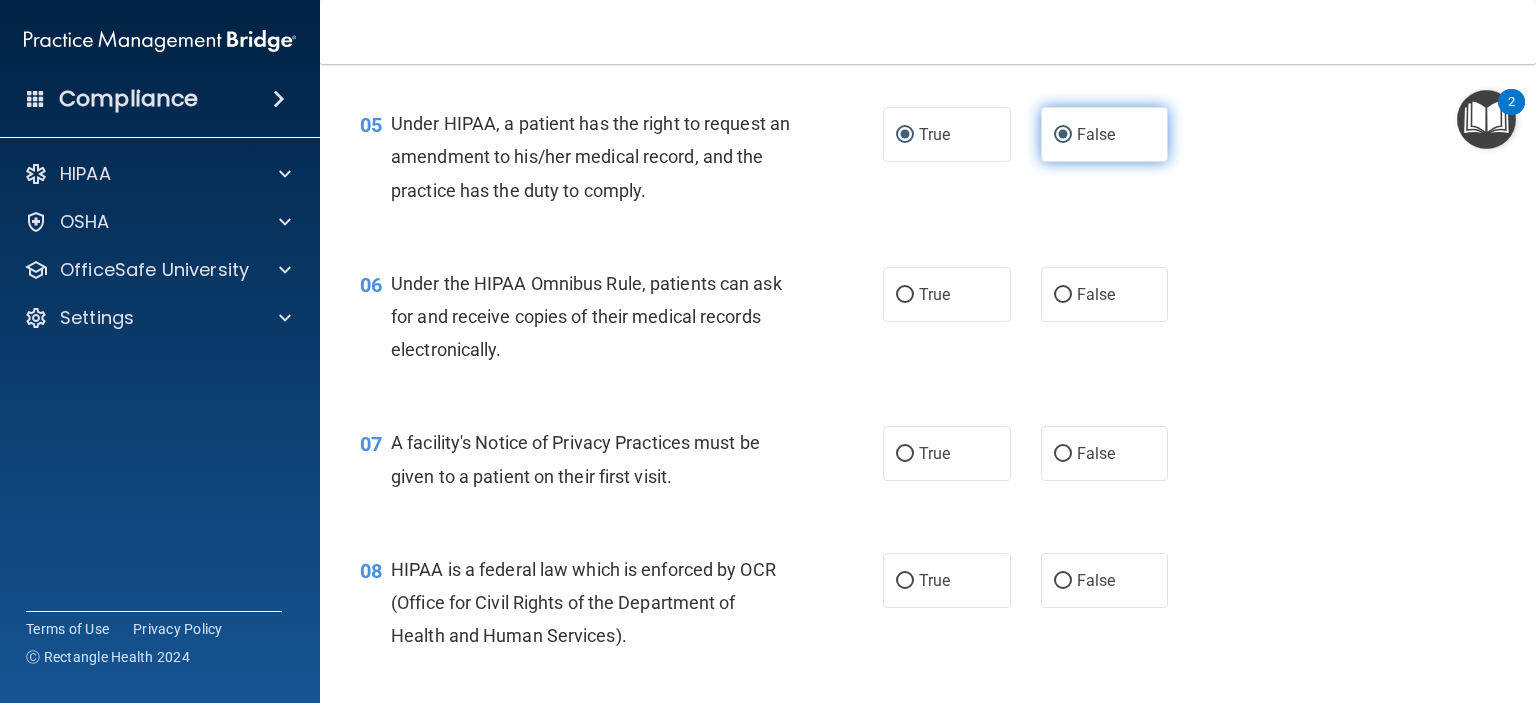 radio on "false" 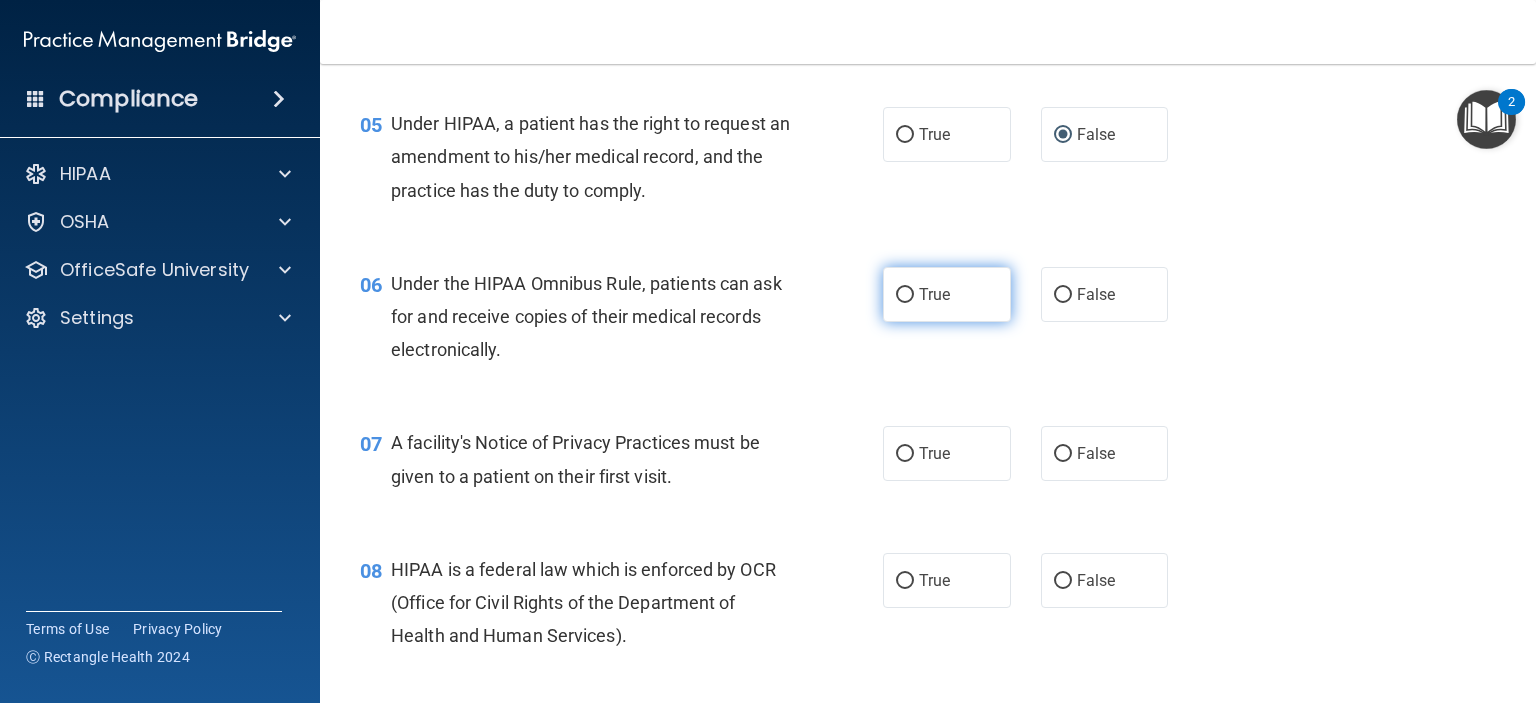 click on "True" at bounding box center (905, 295) 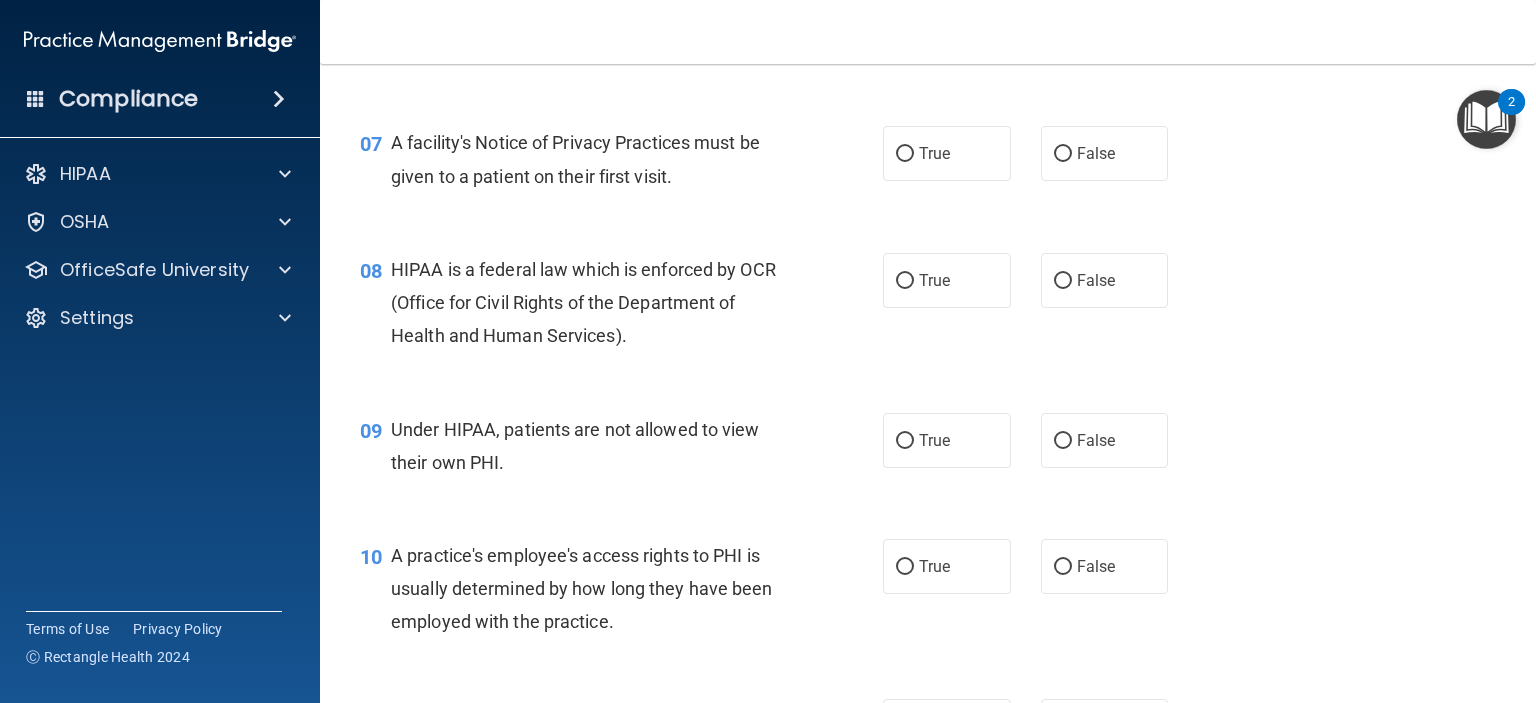 scroll, scrollTop: 1156, scrollLeft: 0, axis: vertical 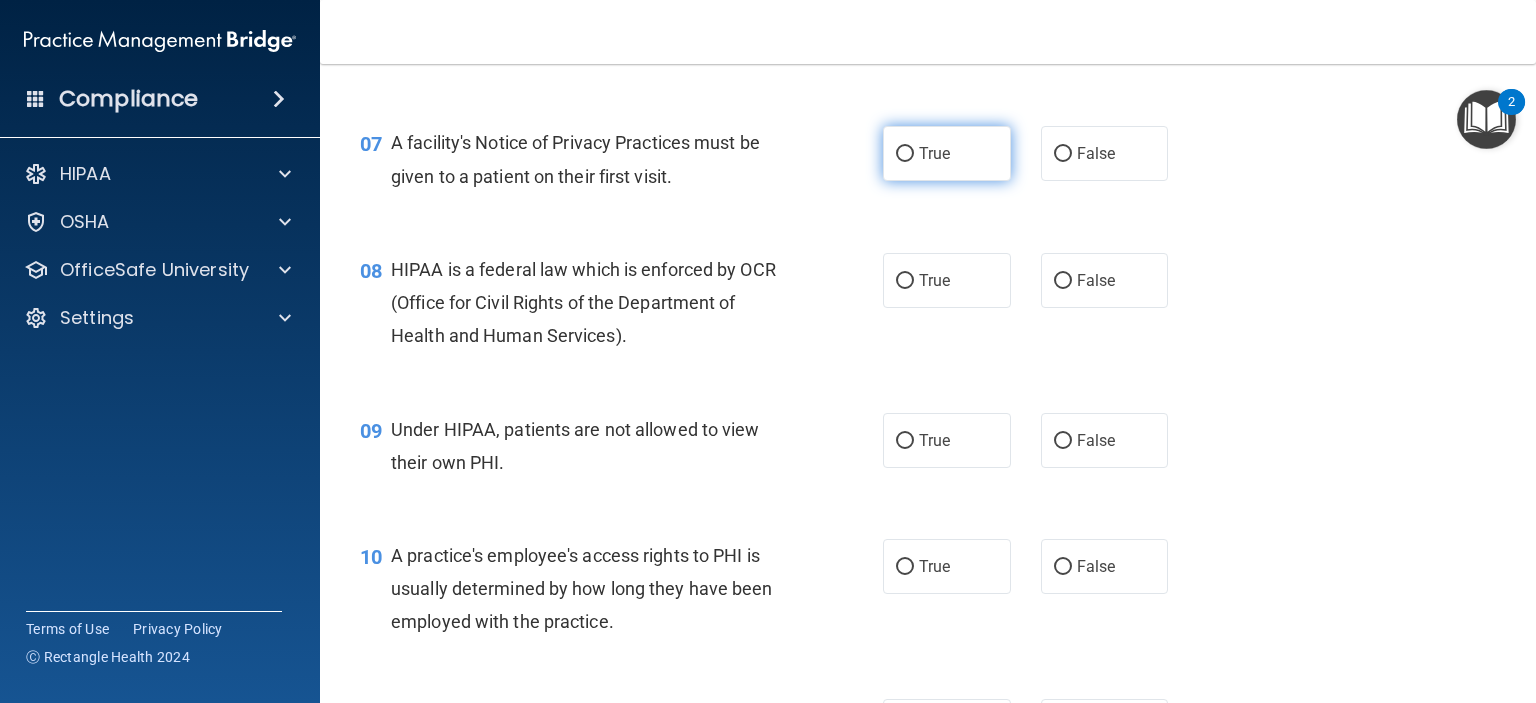 click on "True" at bounding box center [905, 154] 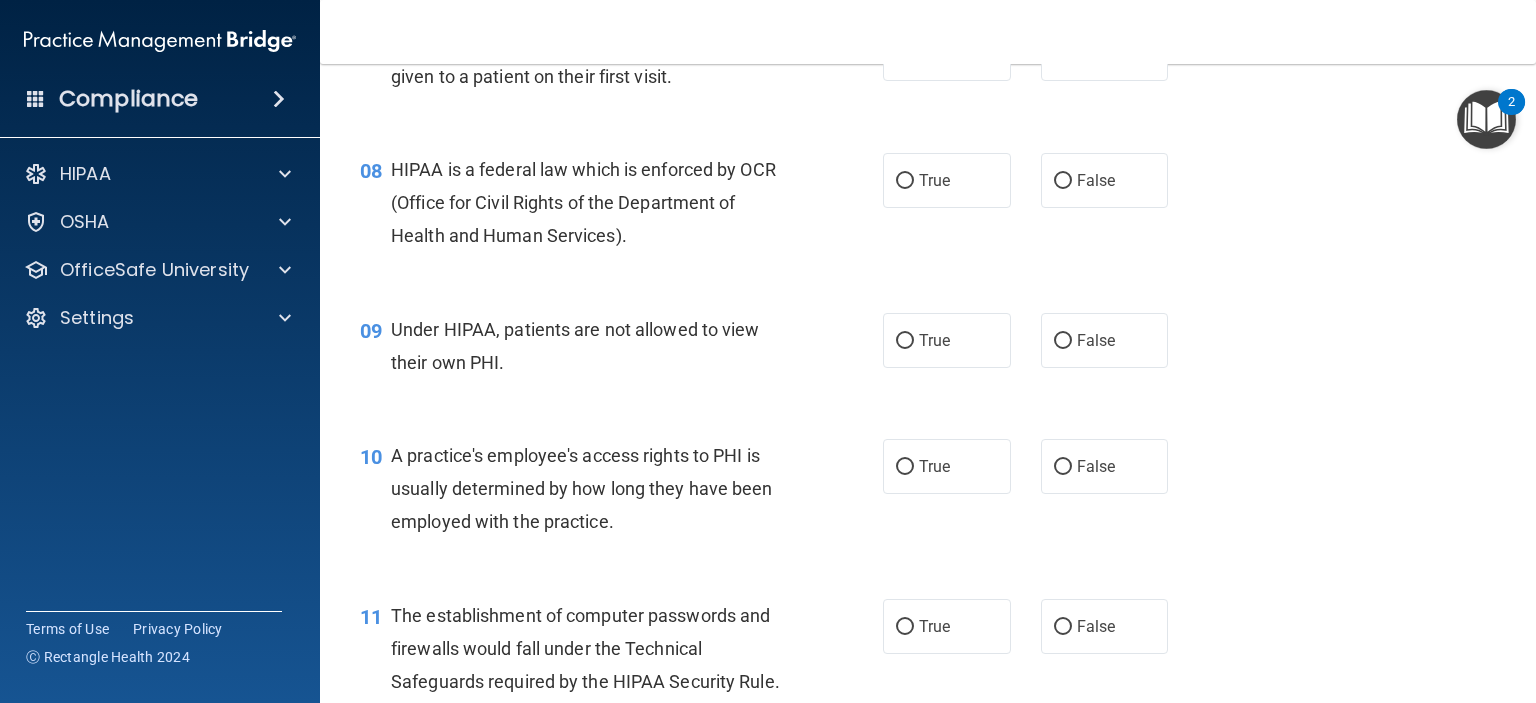 scroll, scrollTop: 1256, scrollLeft: 0, axis: vertical 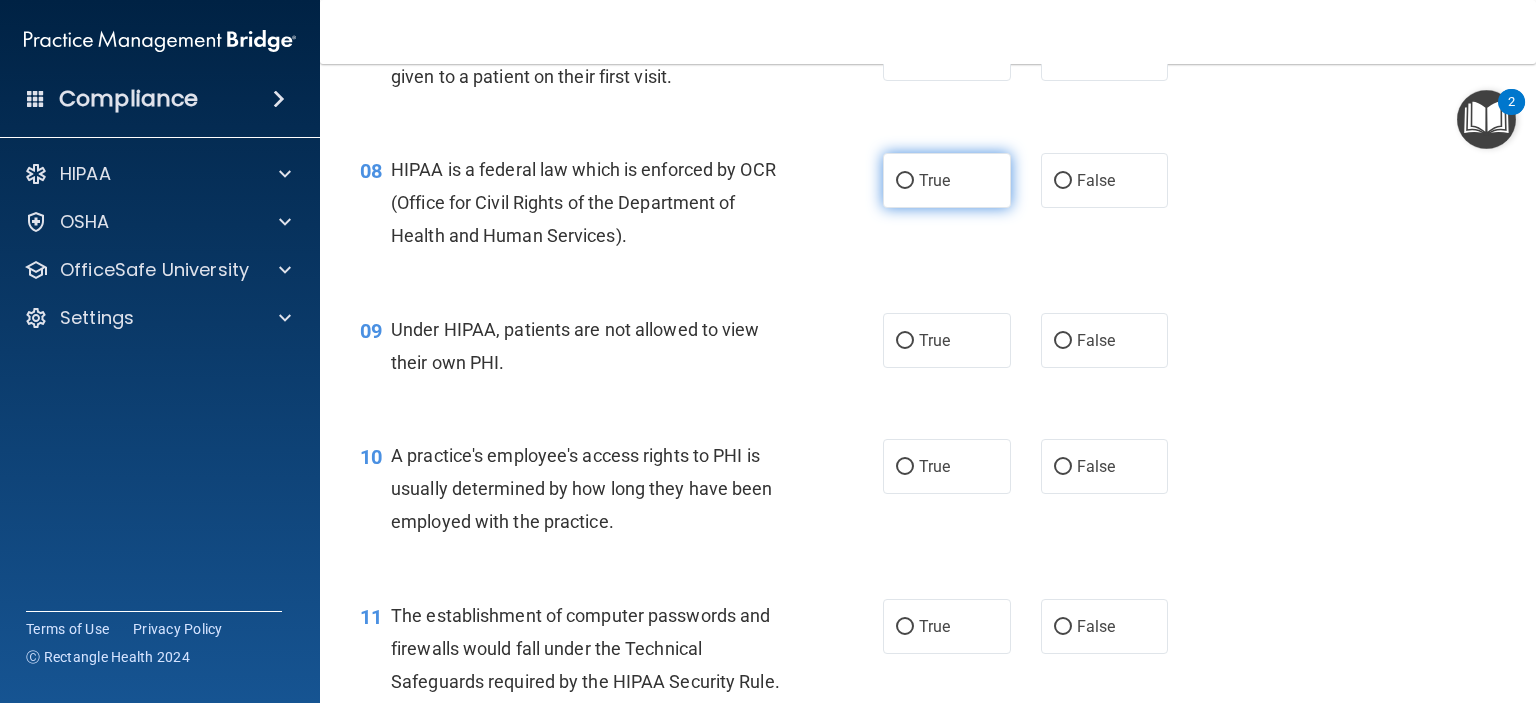 click on "True" at bounding box center [905, 181] 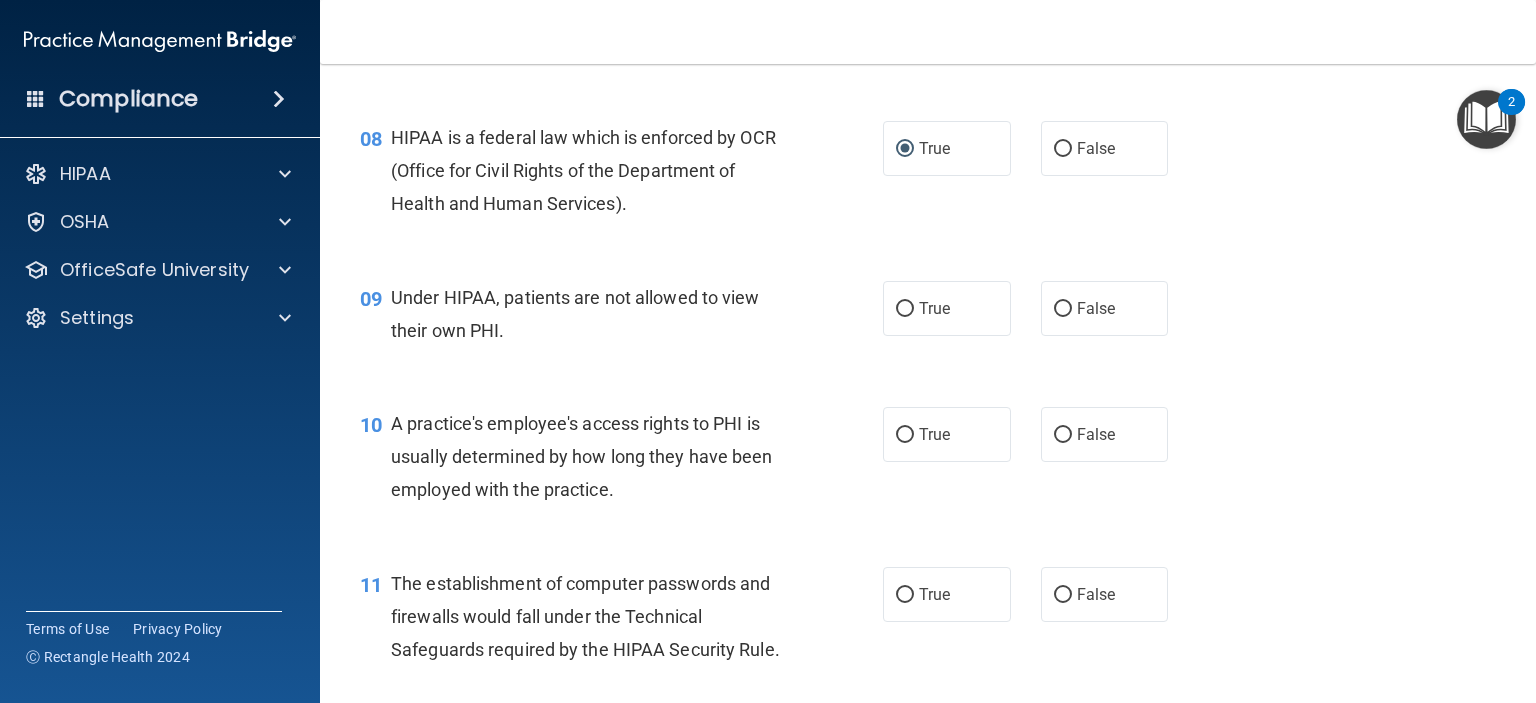 scroll, scrollTop: 1286, scrollLeft: 0, axis: vertical 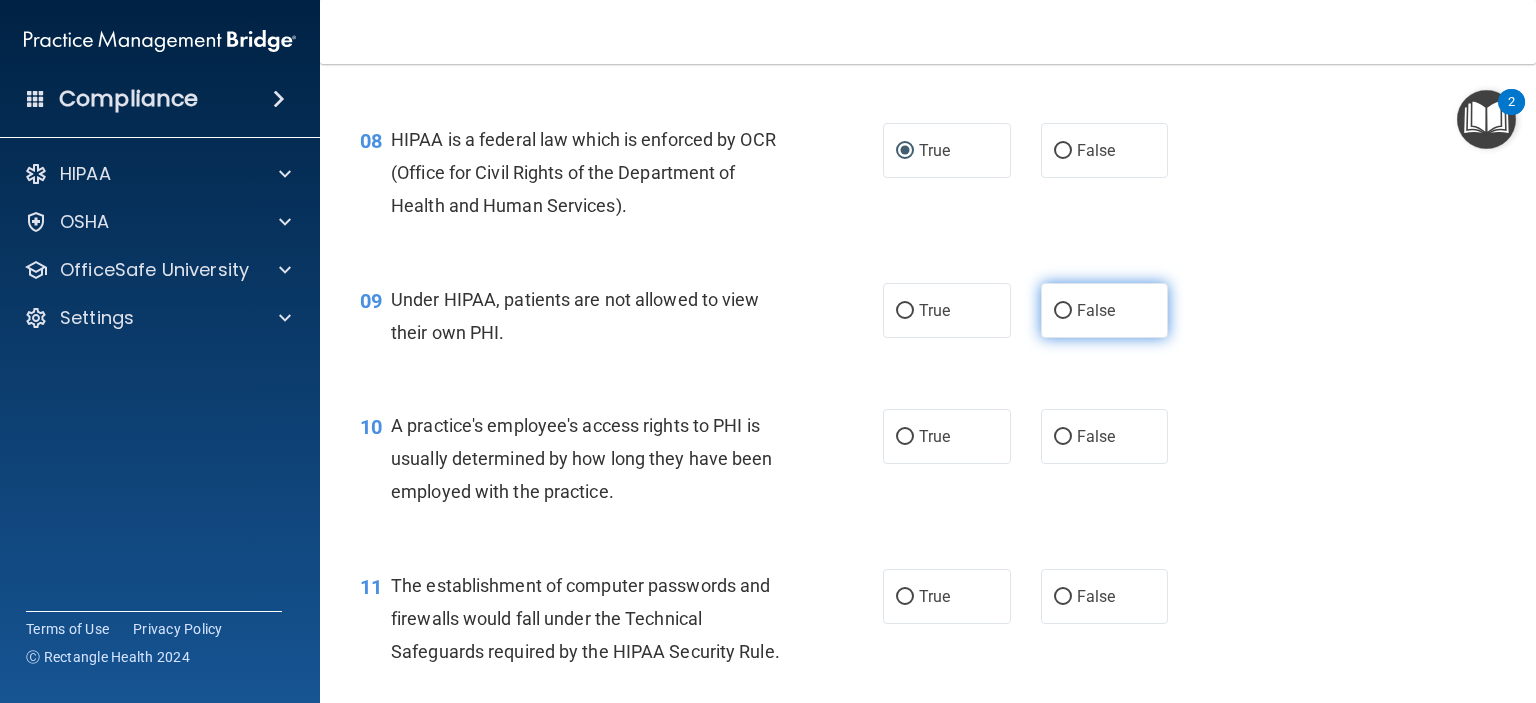 click on "False" at bounding box center (1063, 311) 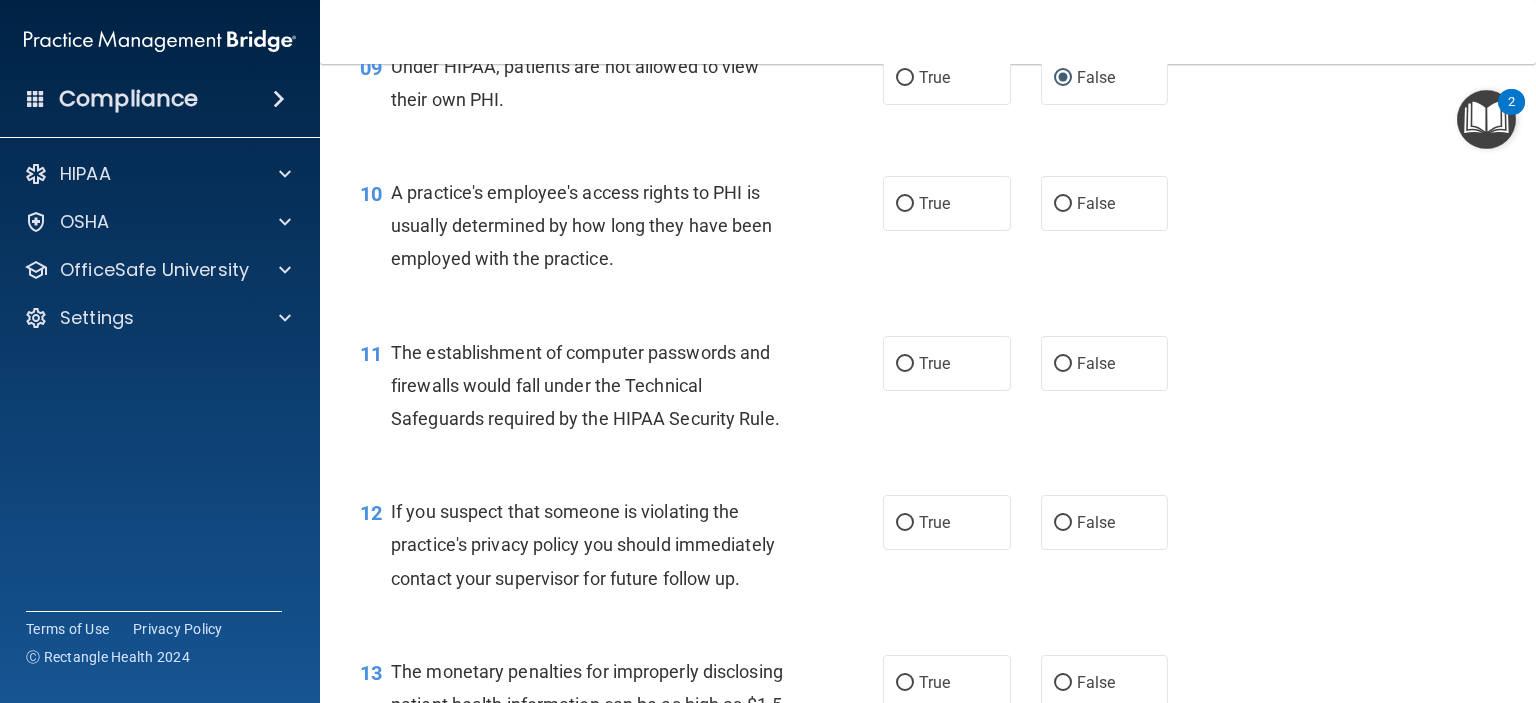 scroll, scrollTop: 1518, scrollLeft: 0, axis: vertical 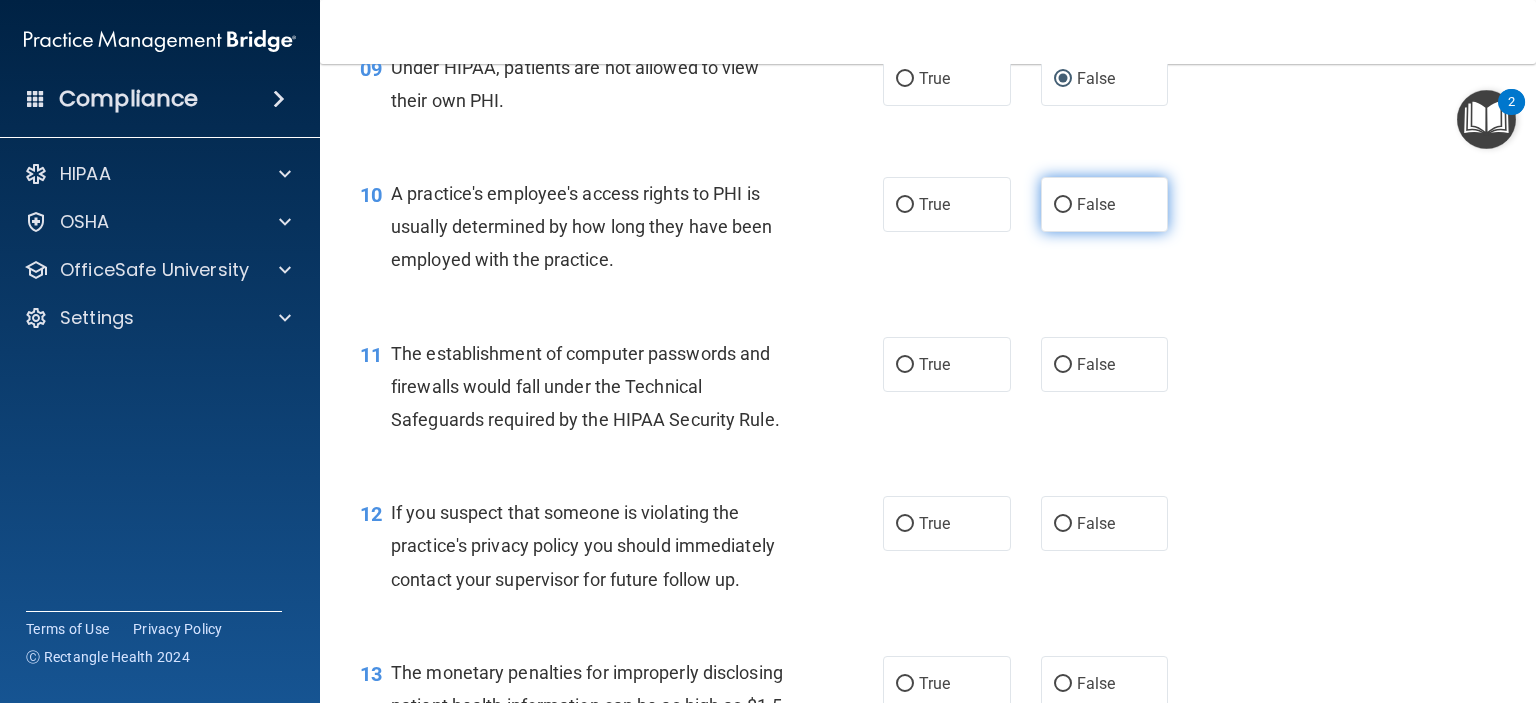 click on "False" at bounding box center [1063, 205] 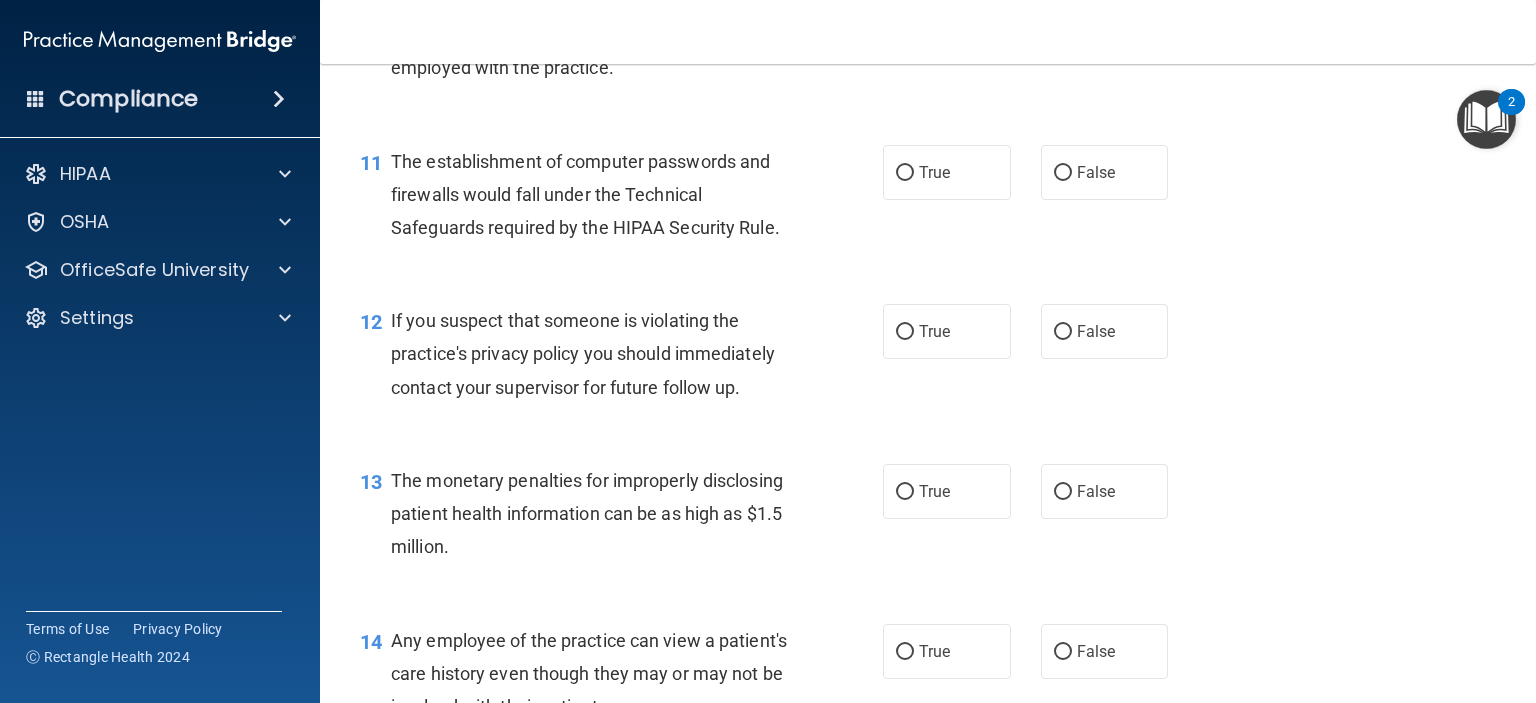 scroll, scrollTop: 1714, scrollLeft: 0, axis: vertical 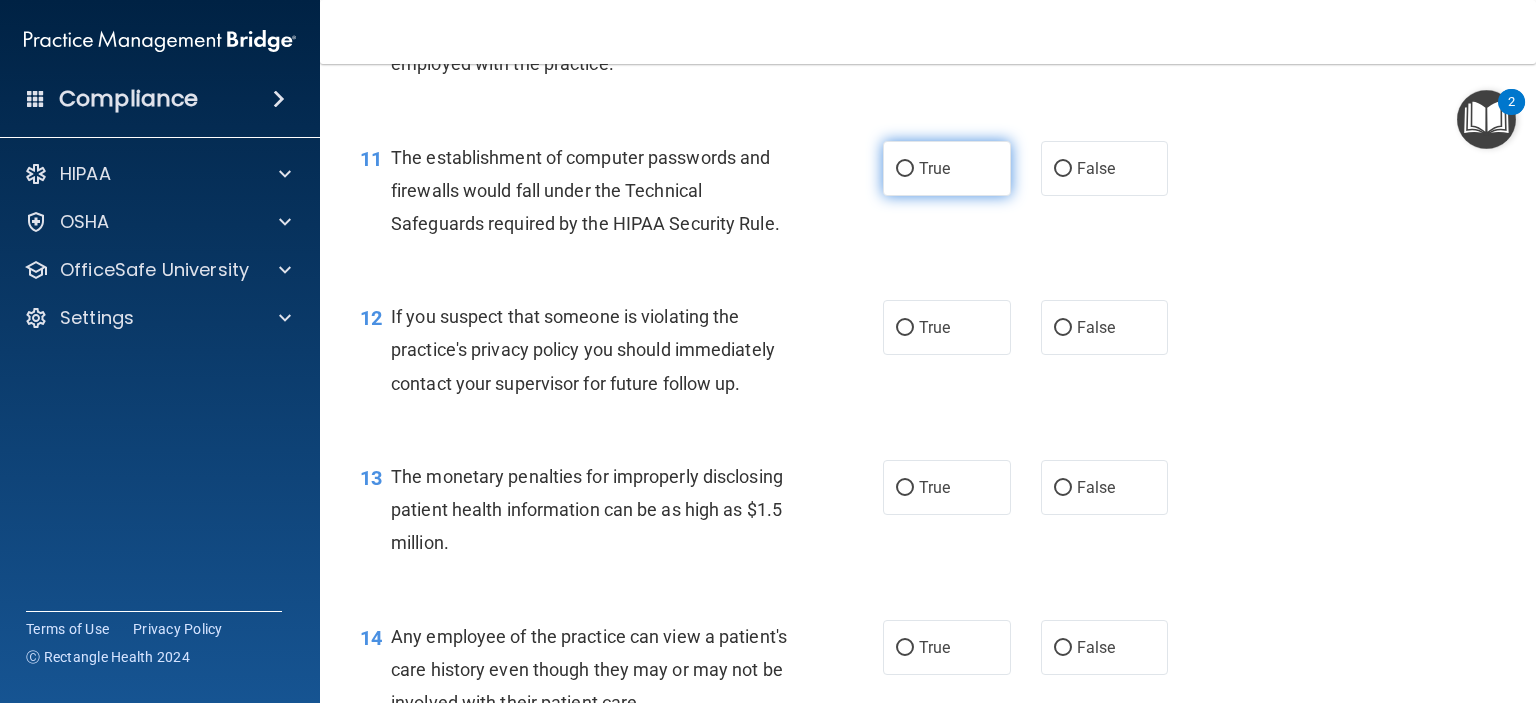 click on "True" at bounding box center (905, 169) 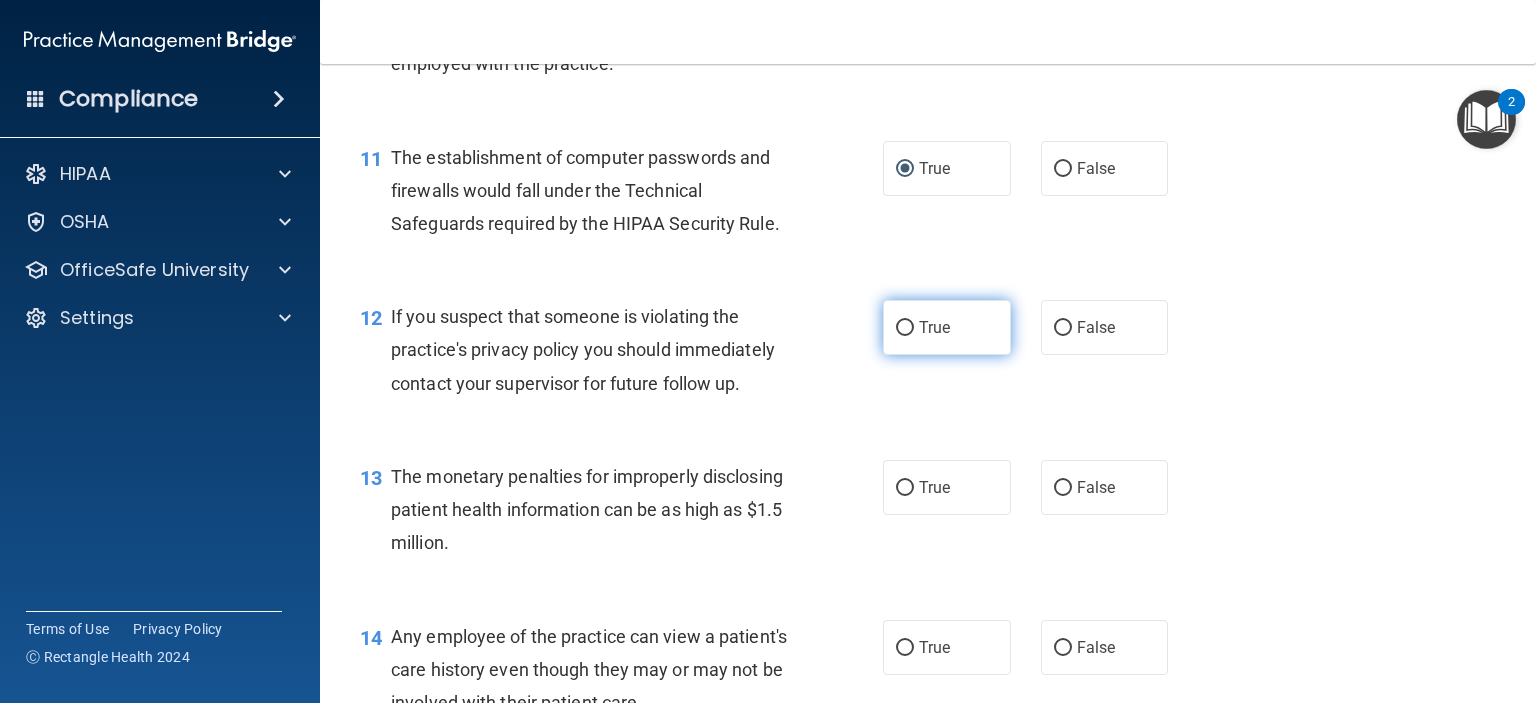 click on "True" at bounding box center (905, 328) 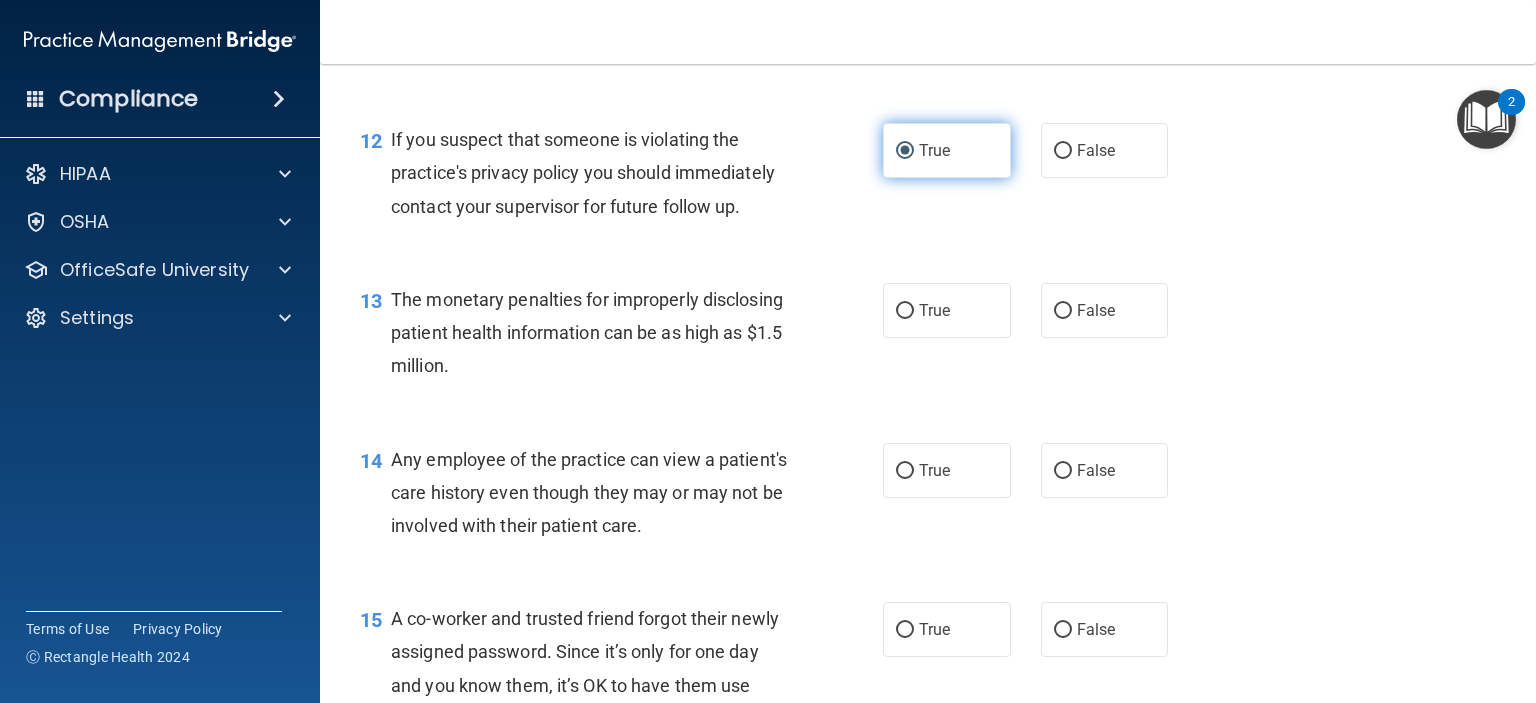 scroll, scrollTop: 1894, scrollLeft: 0, axis: vertical 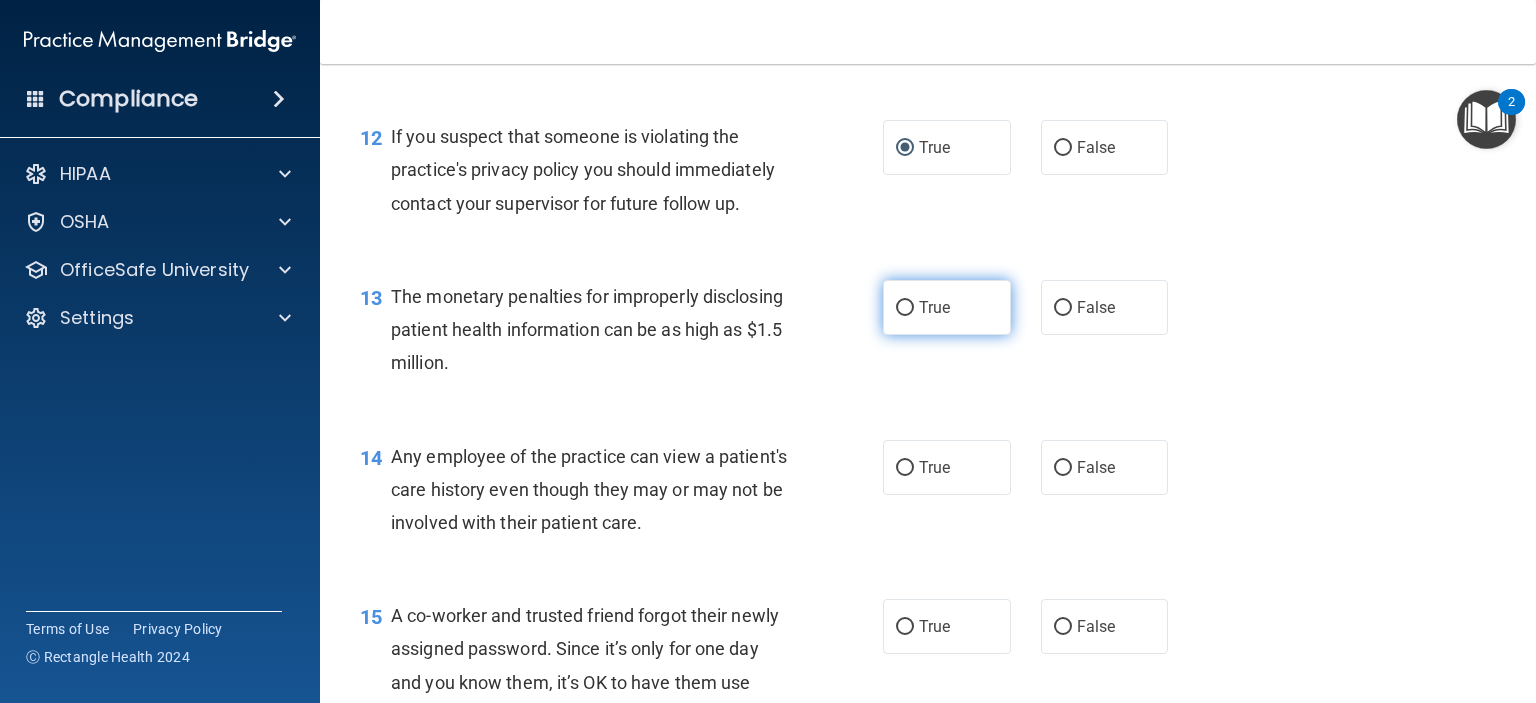 click on "True" at bounding box center (905, 308) 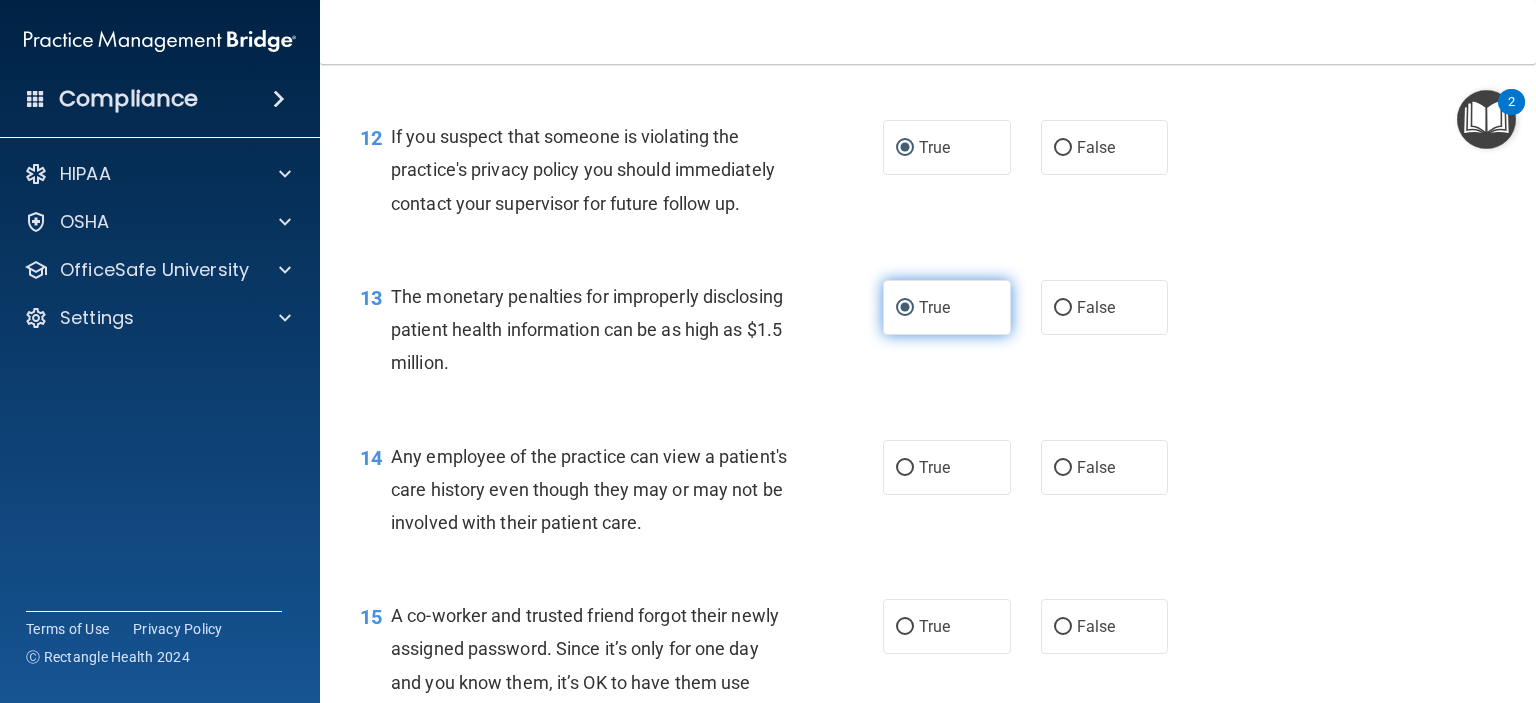 drag, startPoint x: 896, startPoint y: 331, endPoint x: 890, endPoint y: 317, distance: 15.231546 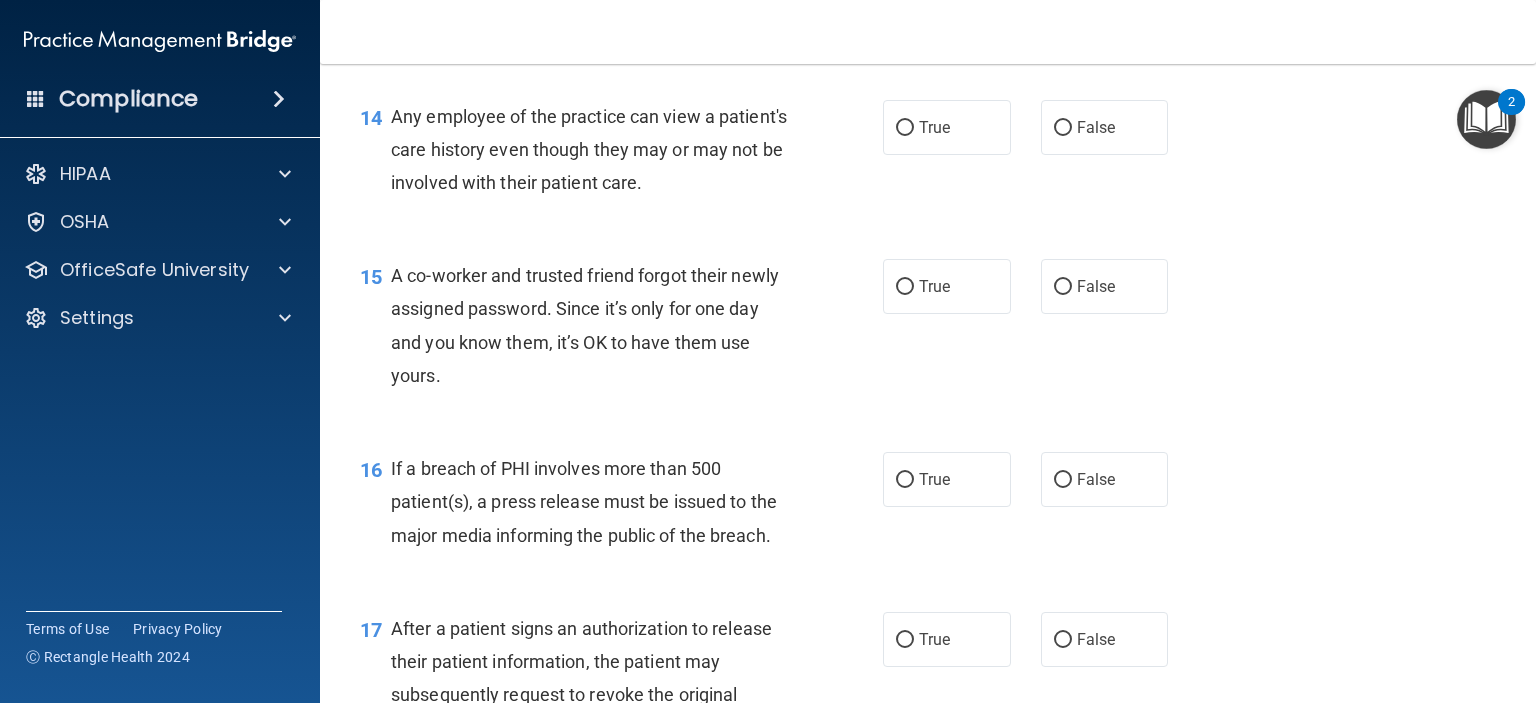 scroll, scrollTop: 2236, scrollLeft: 0, axis: vertical 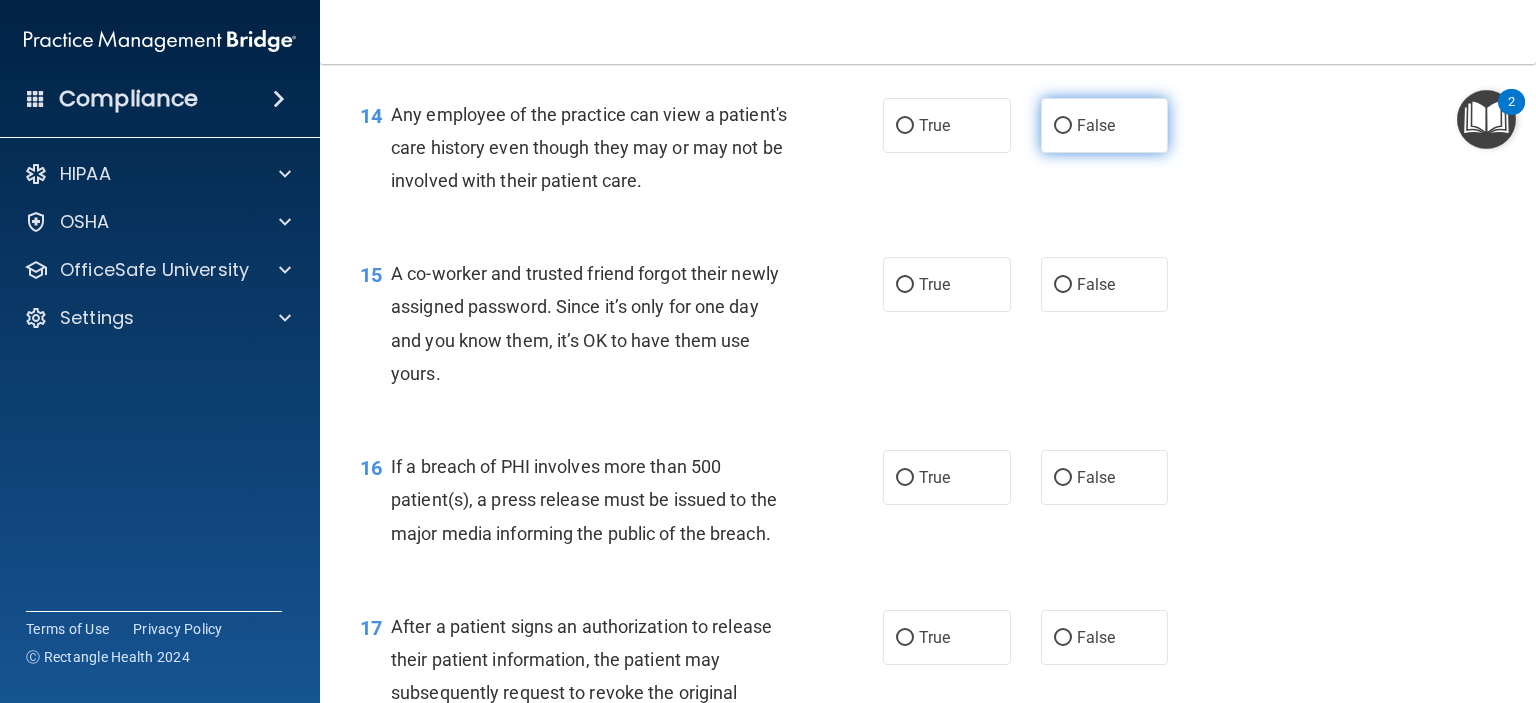 click on "False" at bounding box center (1063, 126) 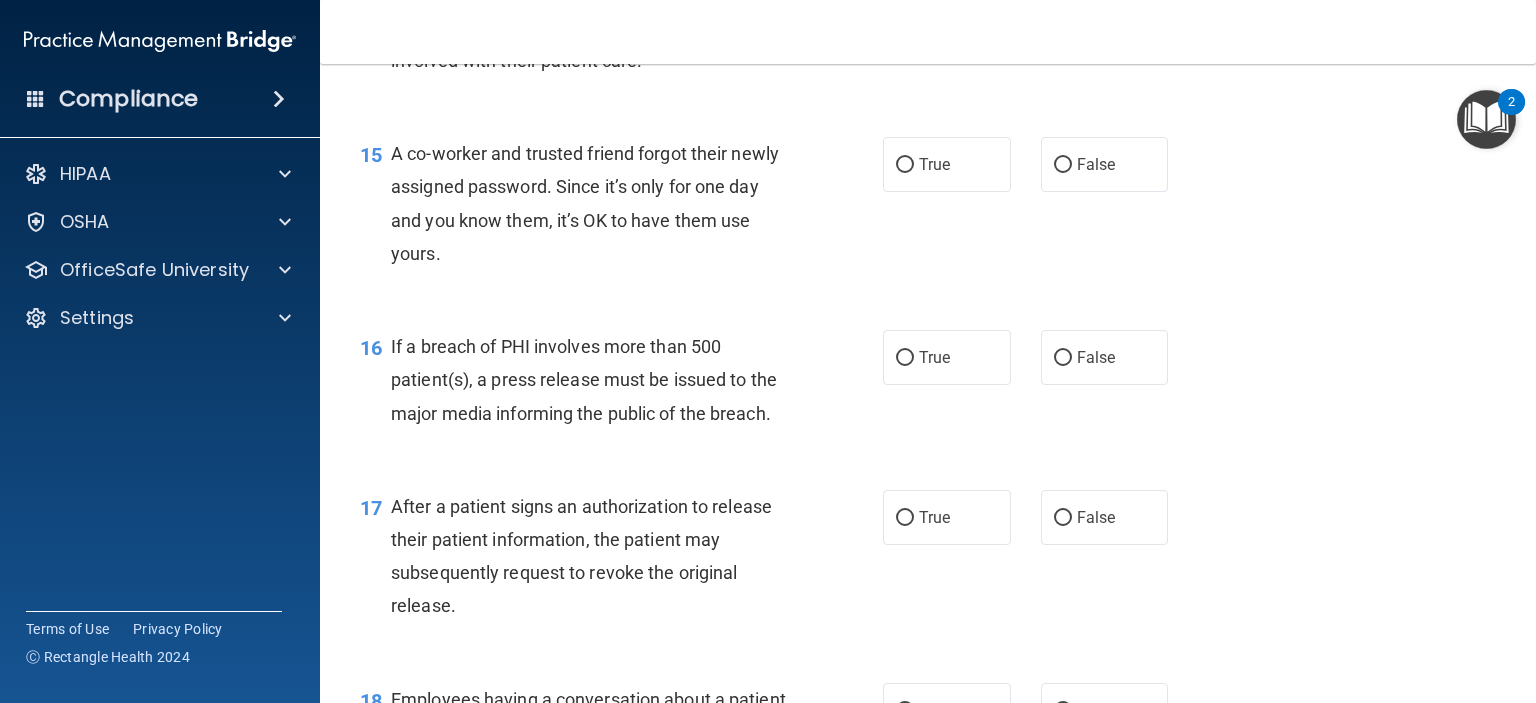 scroll, scrollTop: 2358, scrollLeft: 0, axis: vertical 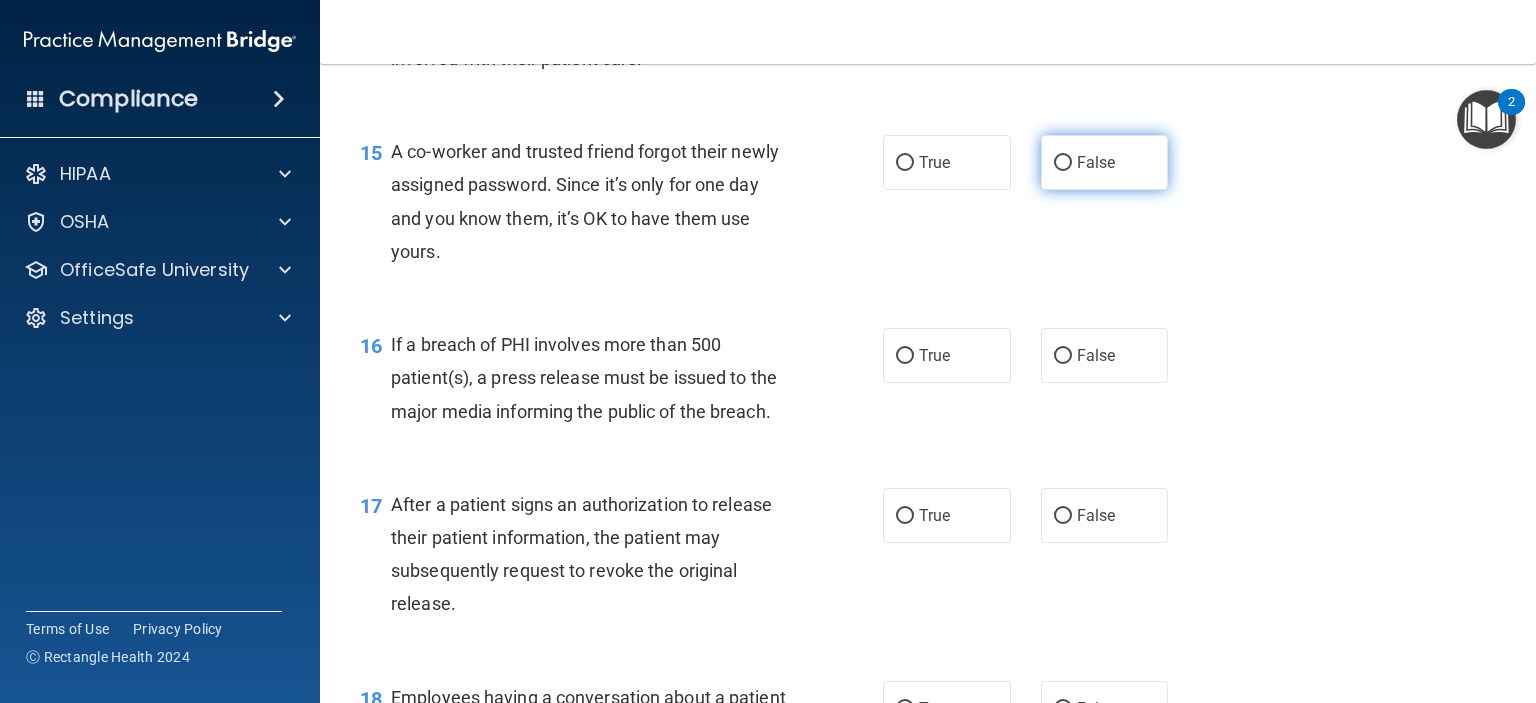 click on "False" at bounding box center (1063, 163) 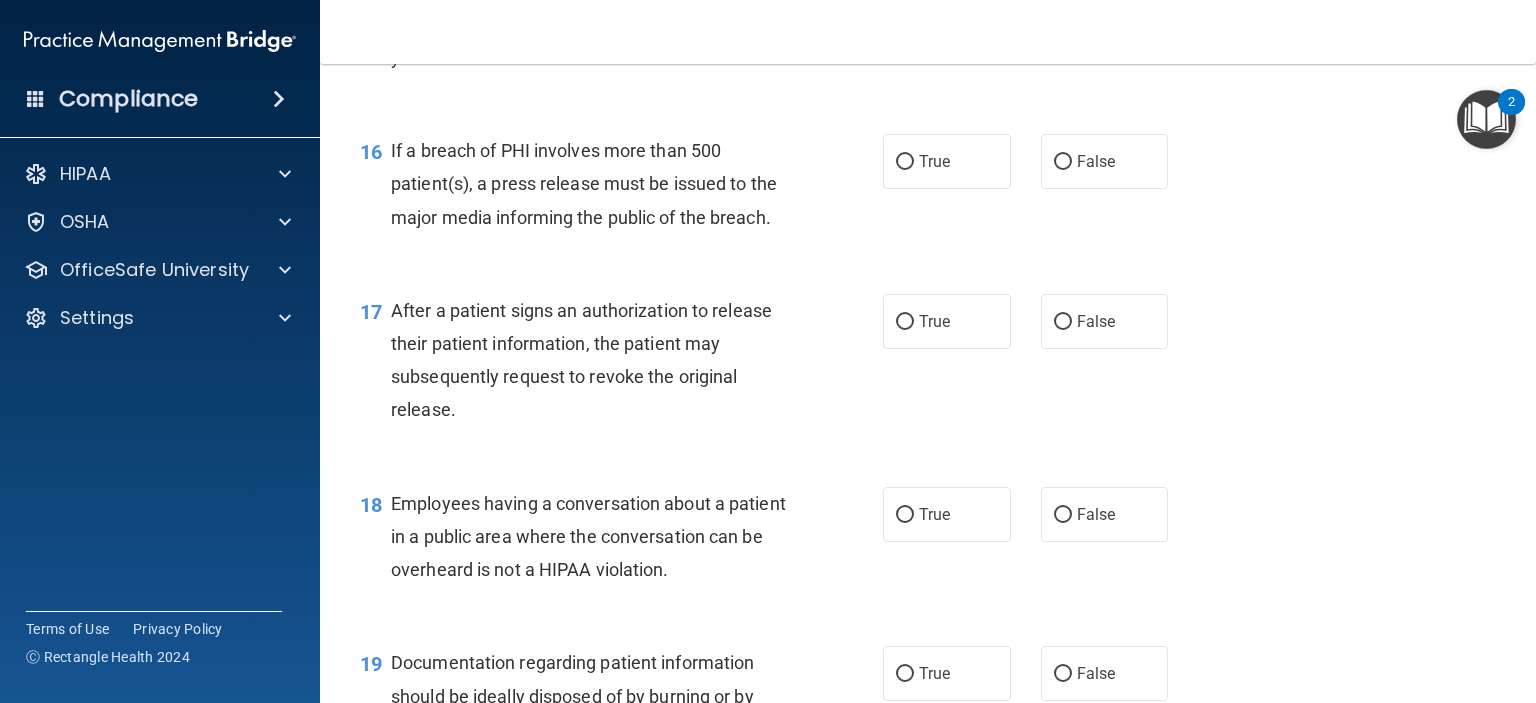 scroll, scrollTop: 2554, scrollLeft: 0, axis: vertical 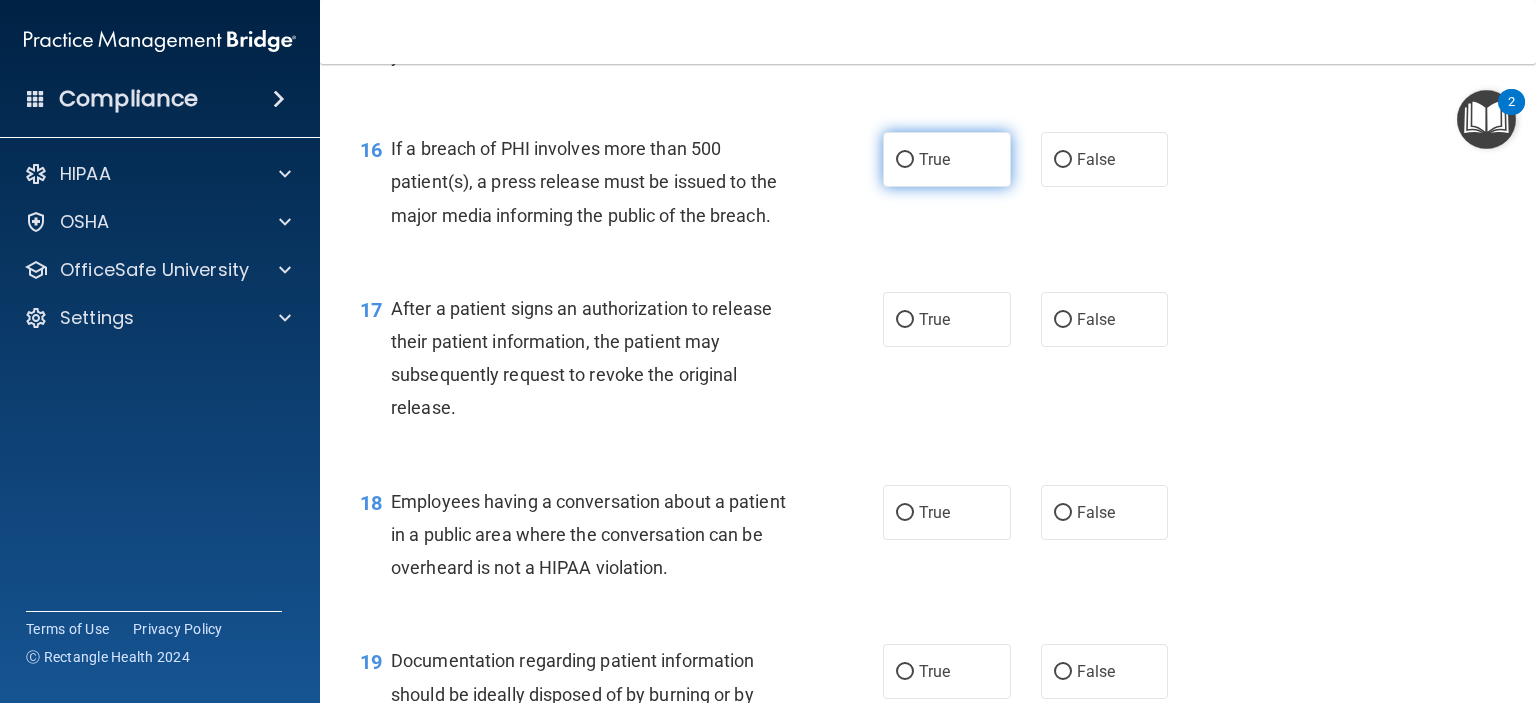 click on "True" at bounding box center [905, 160] 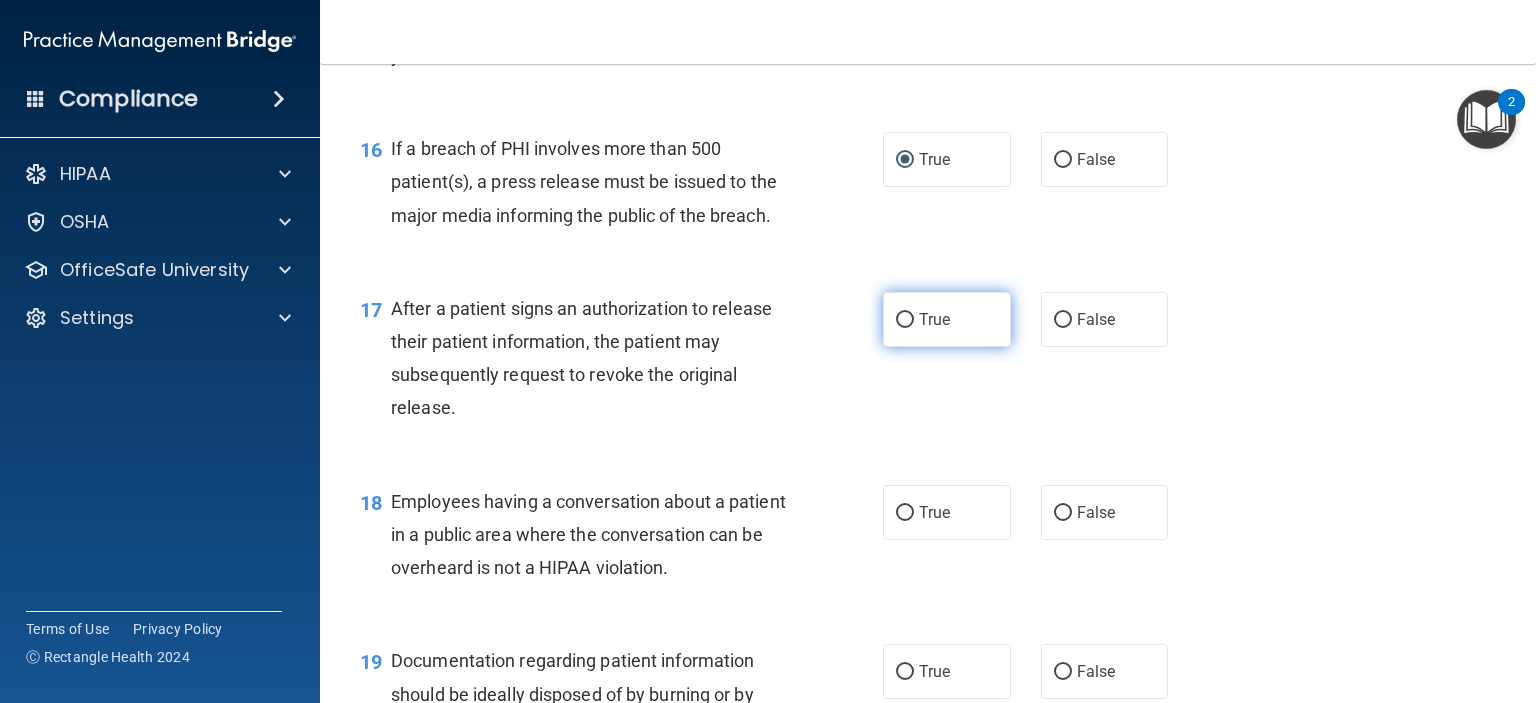 click on "True" at bounding box center [905, 320] 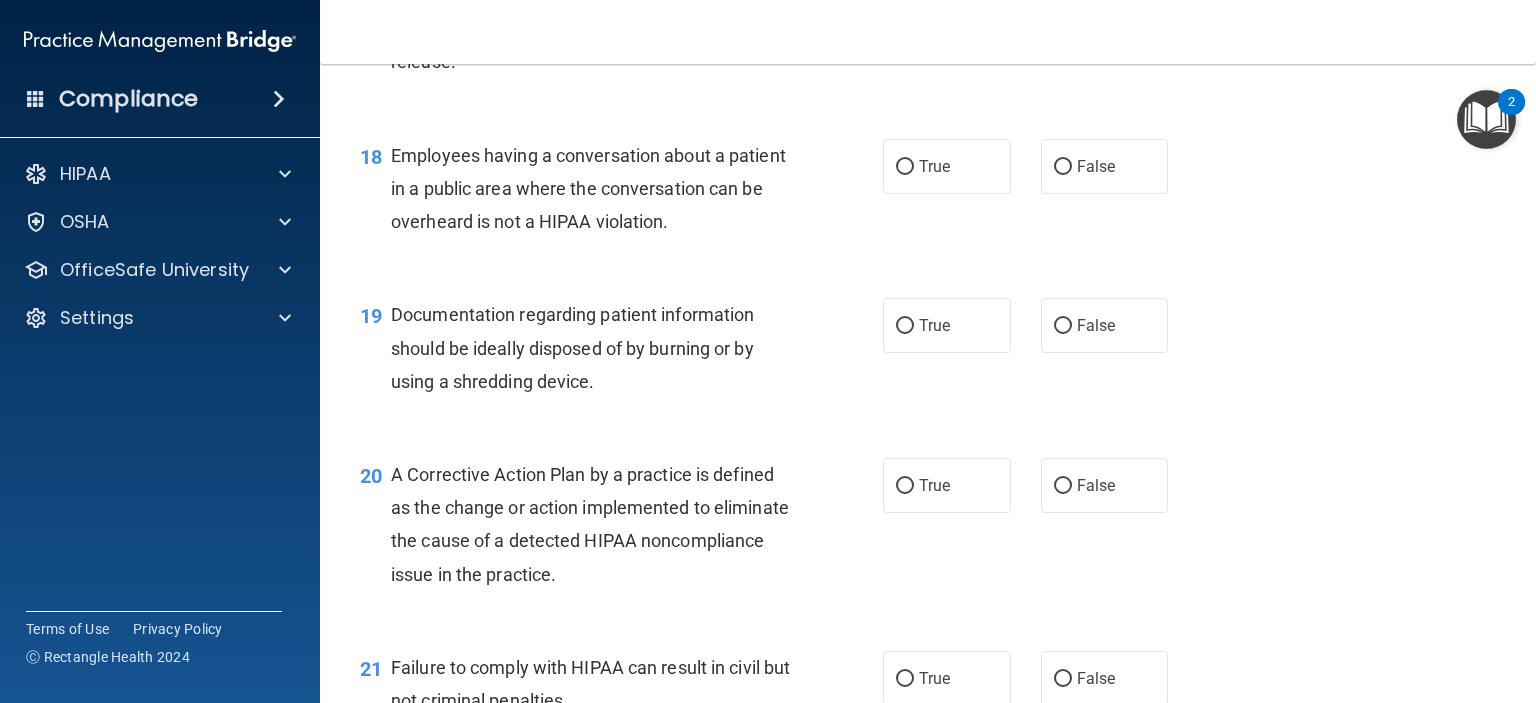 scroll, scrollTop: 2902, scrollLeft: 0, axis: vertical 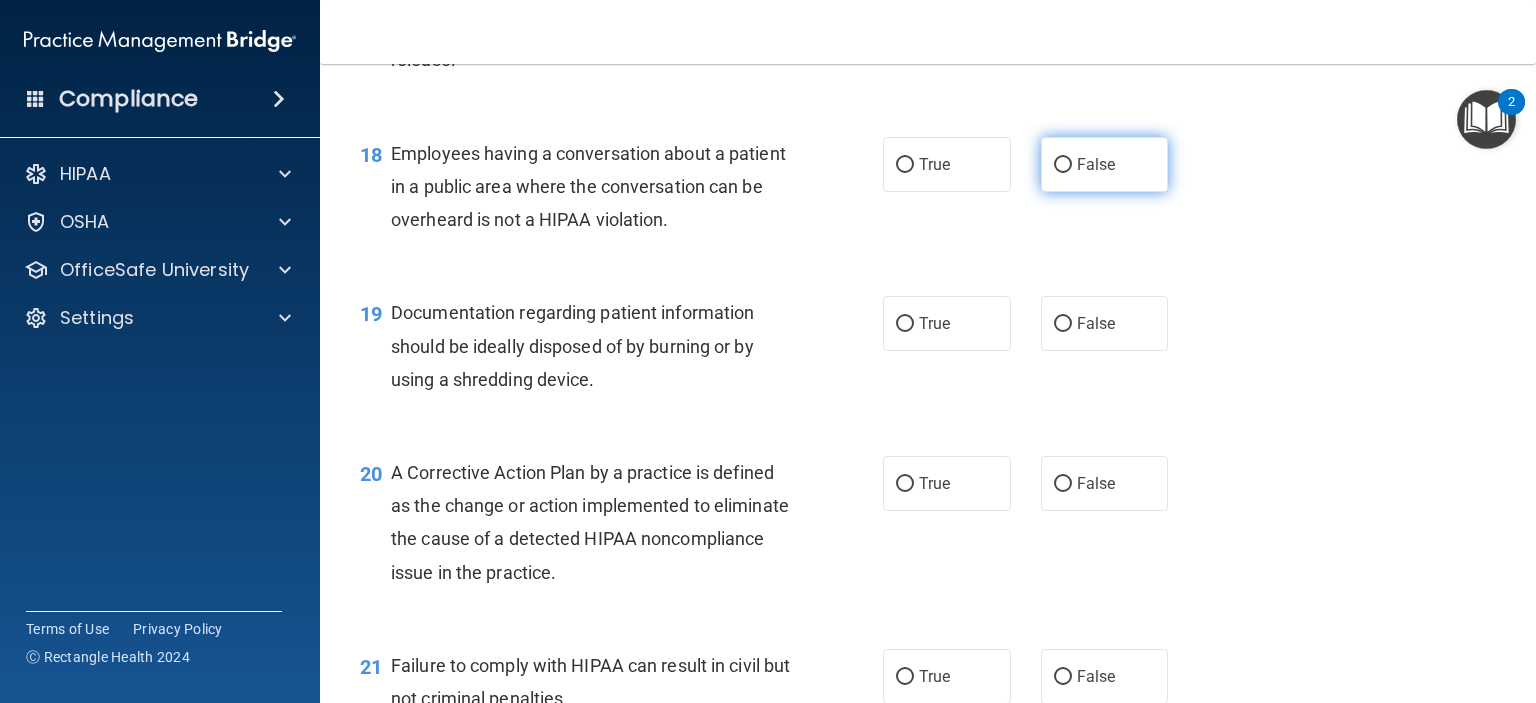 click on "False" at bounding box center (1063, 165) 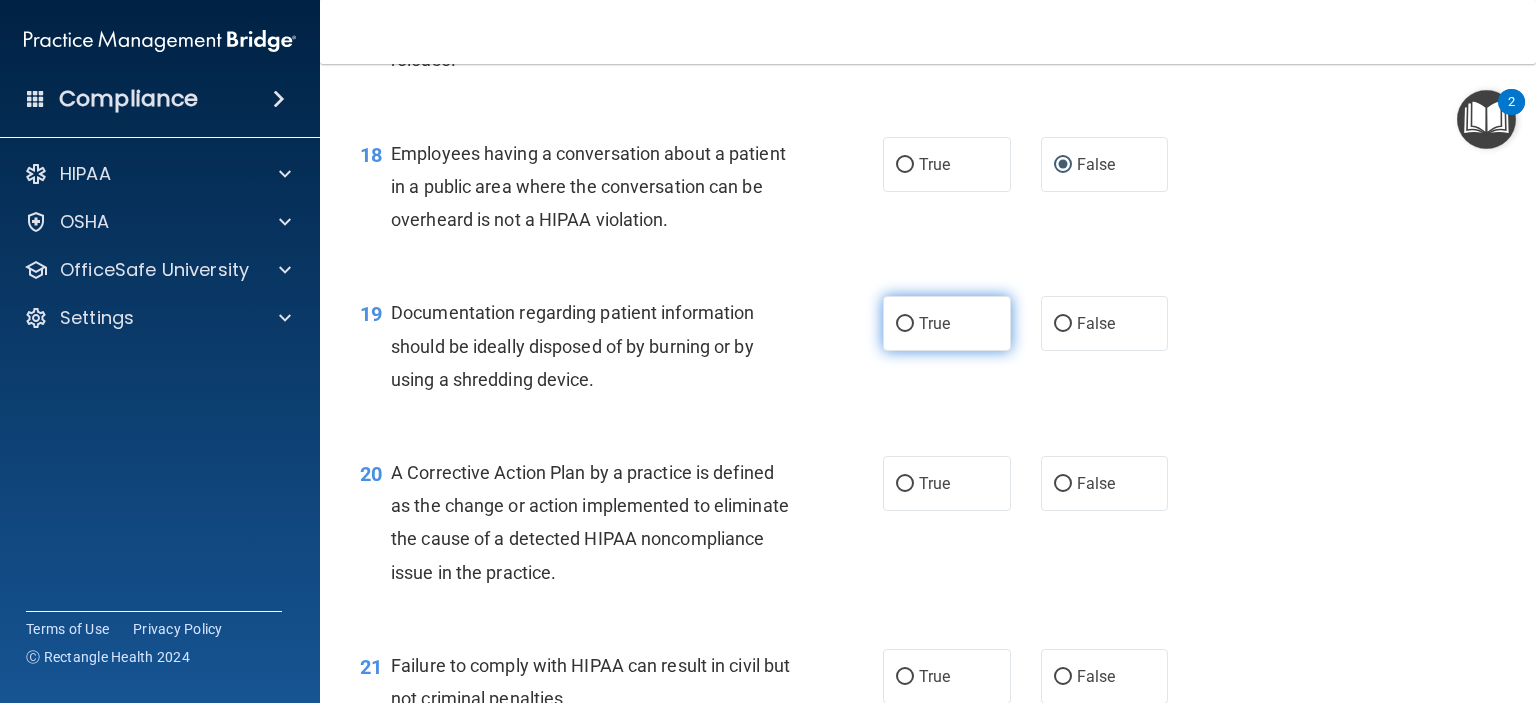 click on "True" at bounding box center (947, 323) 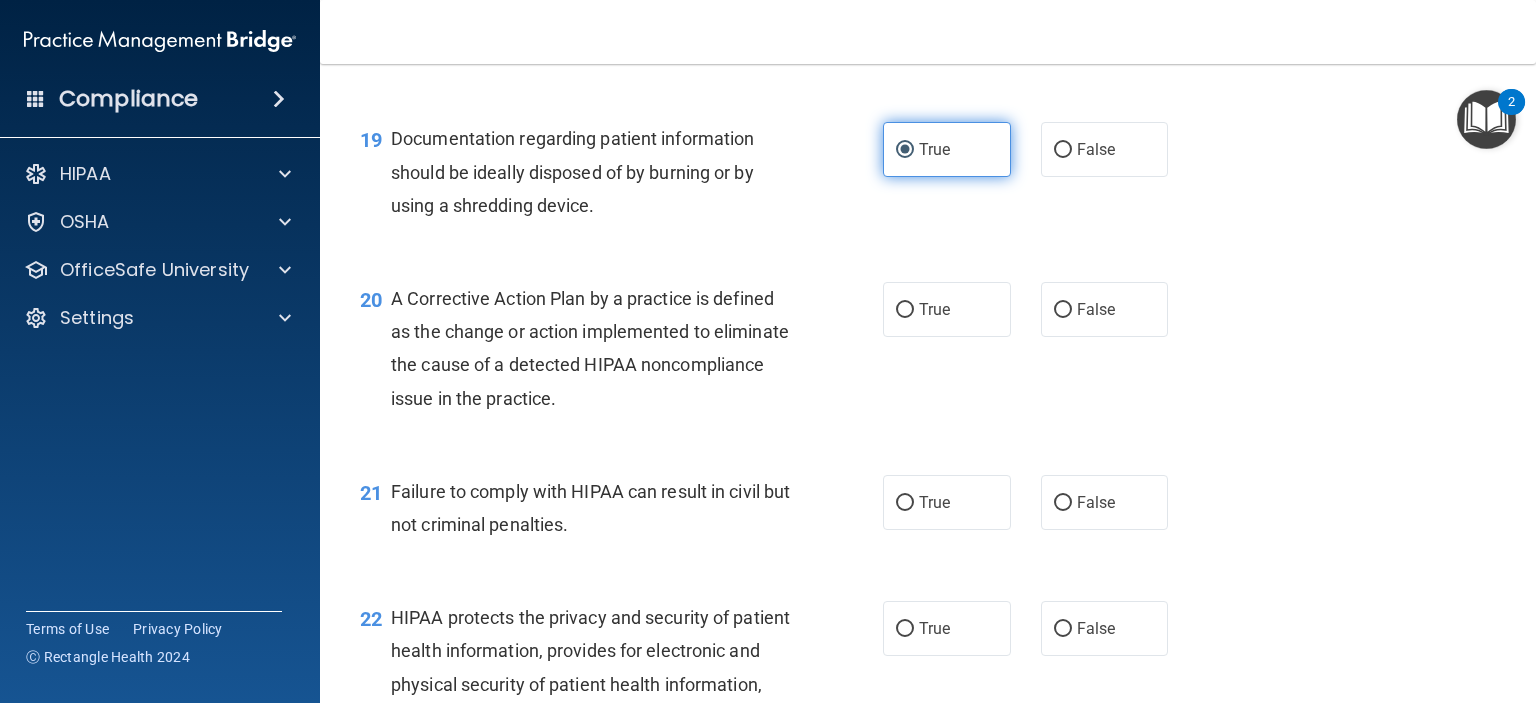 scroll, scrollTop: 3080, scrollLeft: 0, axis: vertical 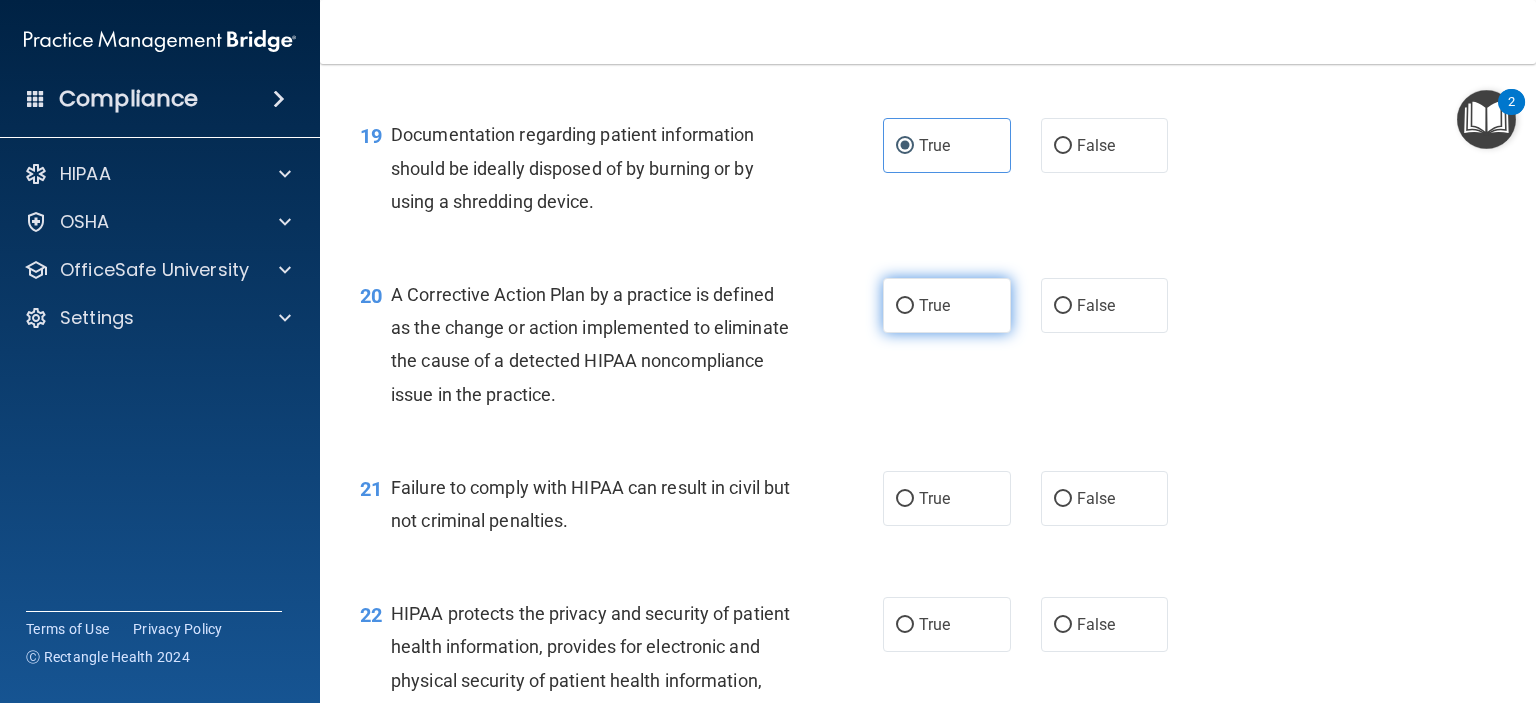 click on "True" at bounding box center [905, 306] 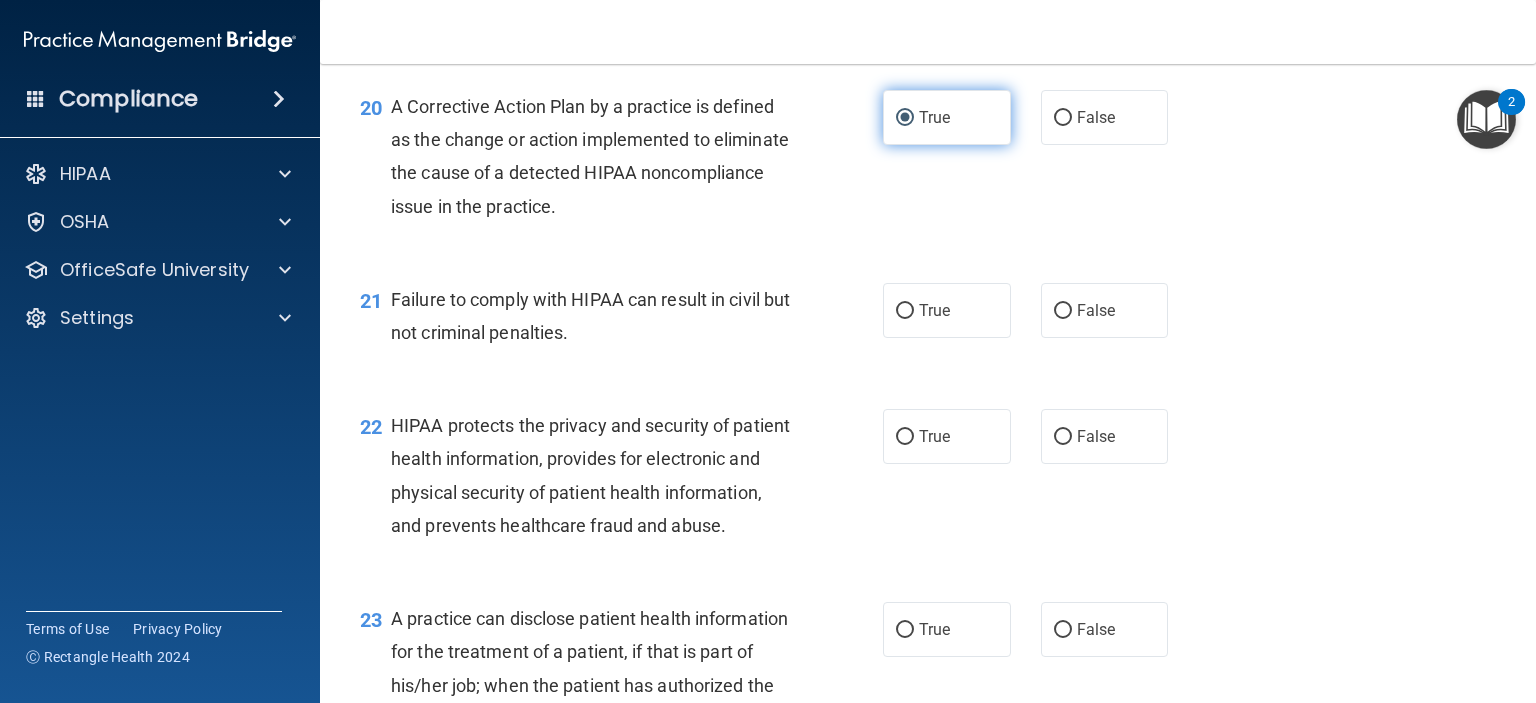 scroll, scrollTop: 3292, scrollLeft: 0, axis: vertical 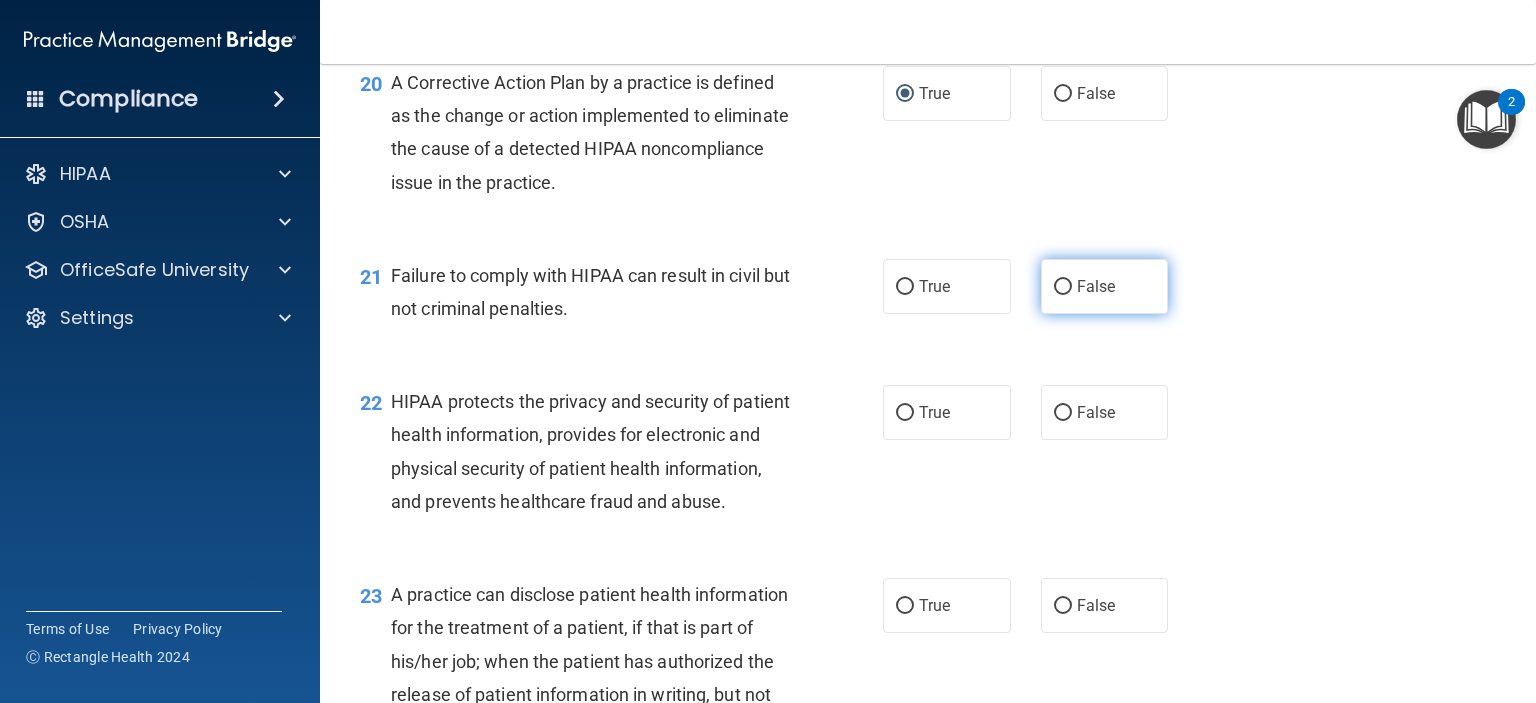 click on "False" at bounding box center [1063, 287] 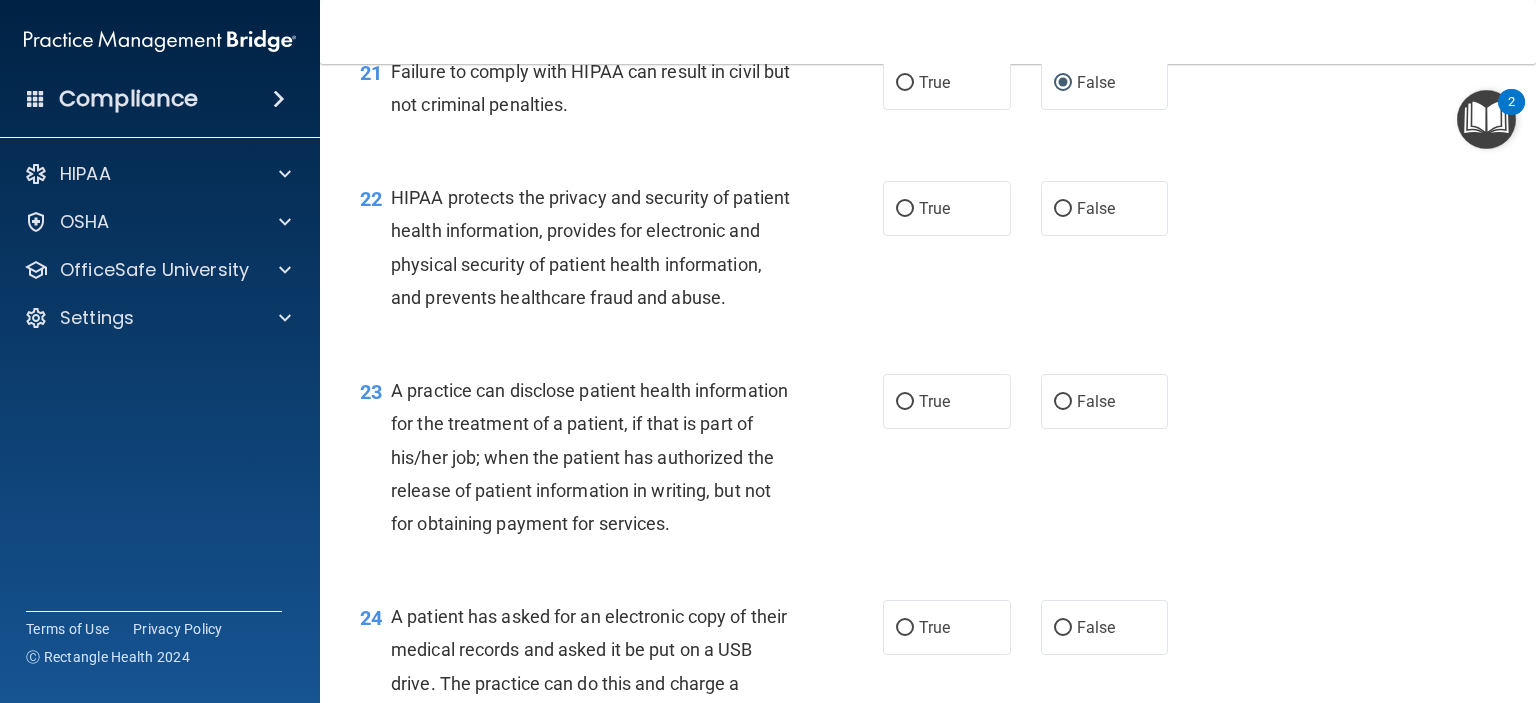 scroll, scrollTop: 3496, scrollLeft: 0, axis: vertical 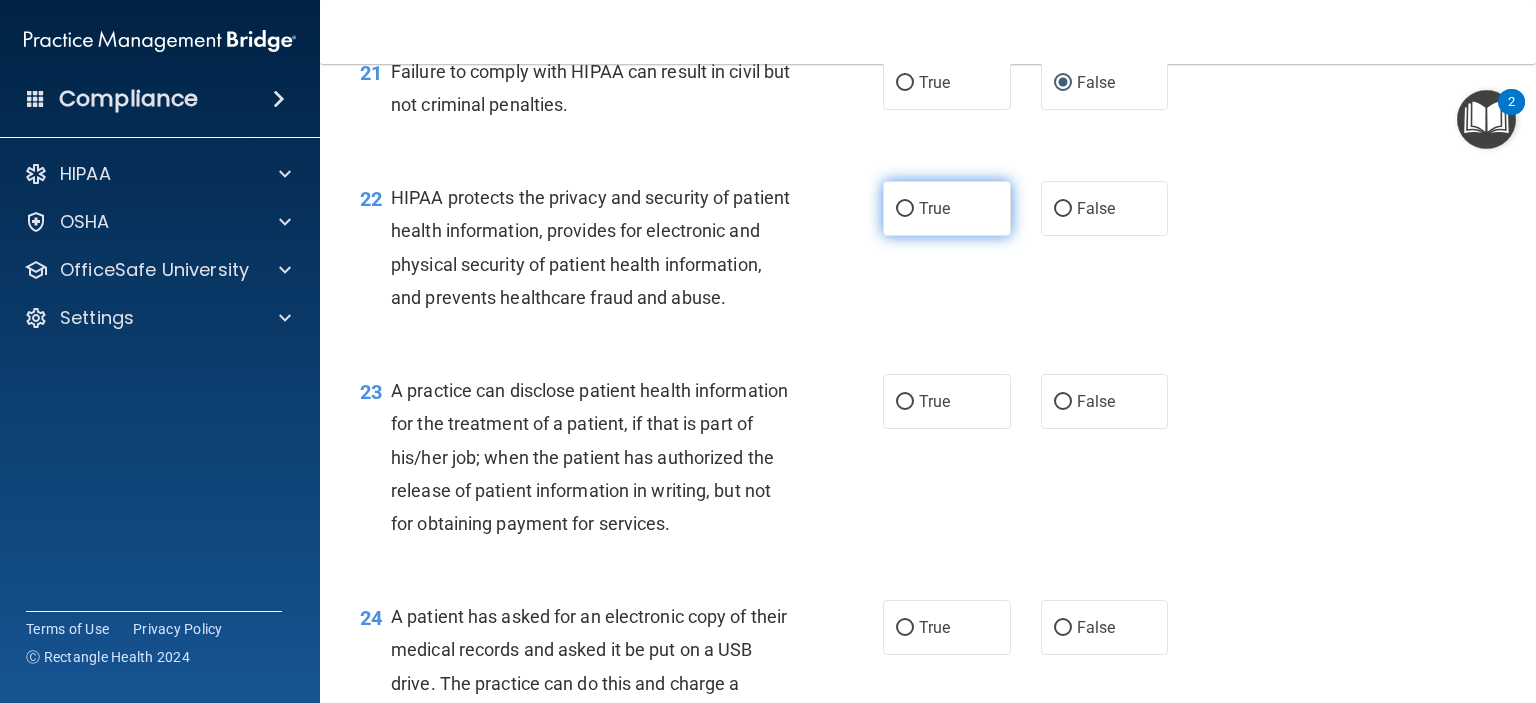 click on "True" at bounding box center [905, 209] 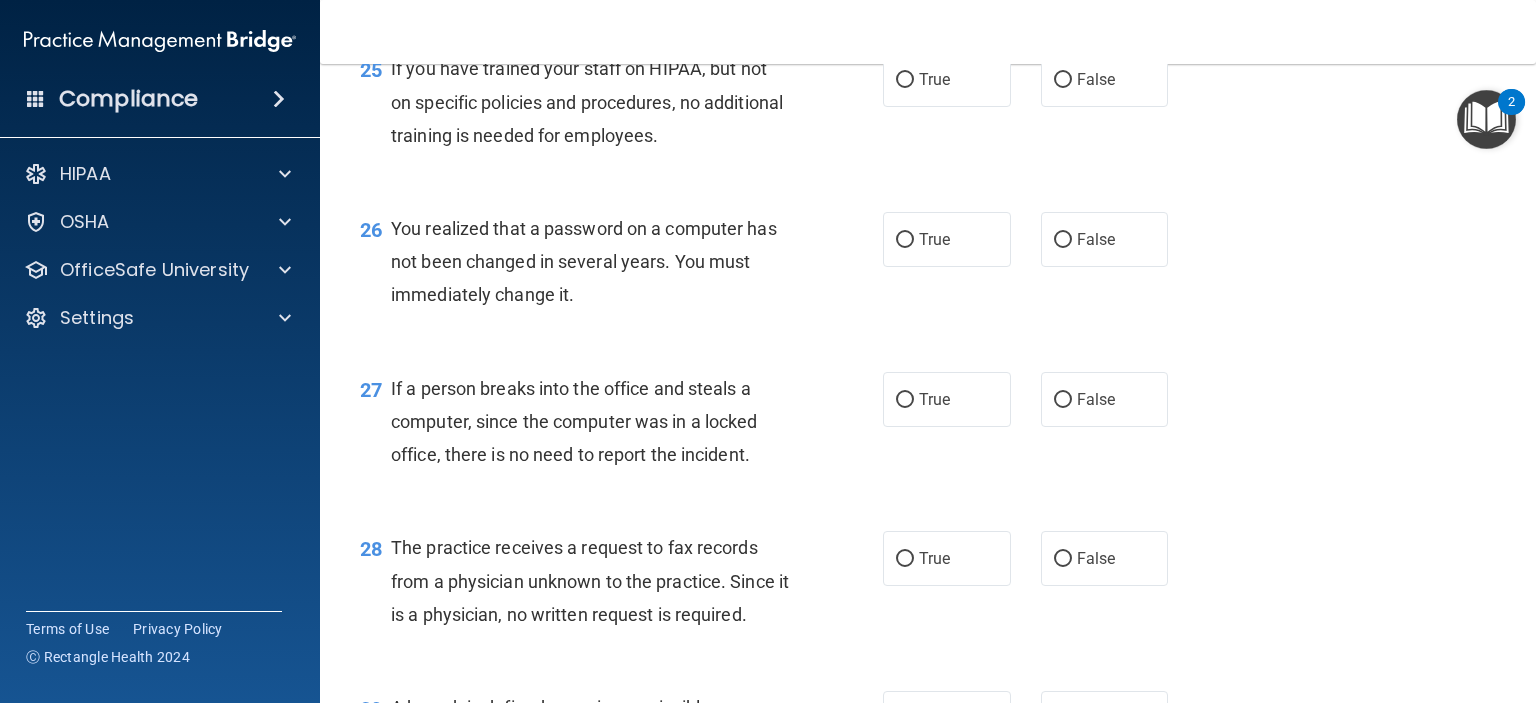 scroll, scrollTop: 4268, scrollLeft: 0, axis: vertical 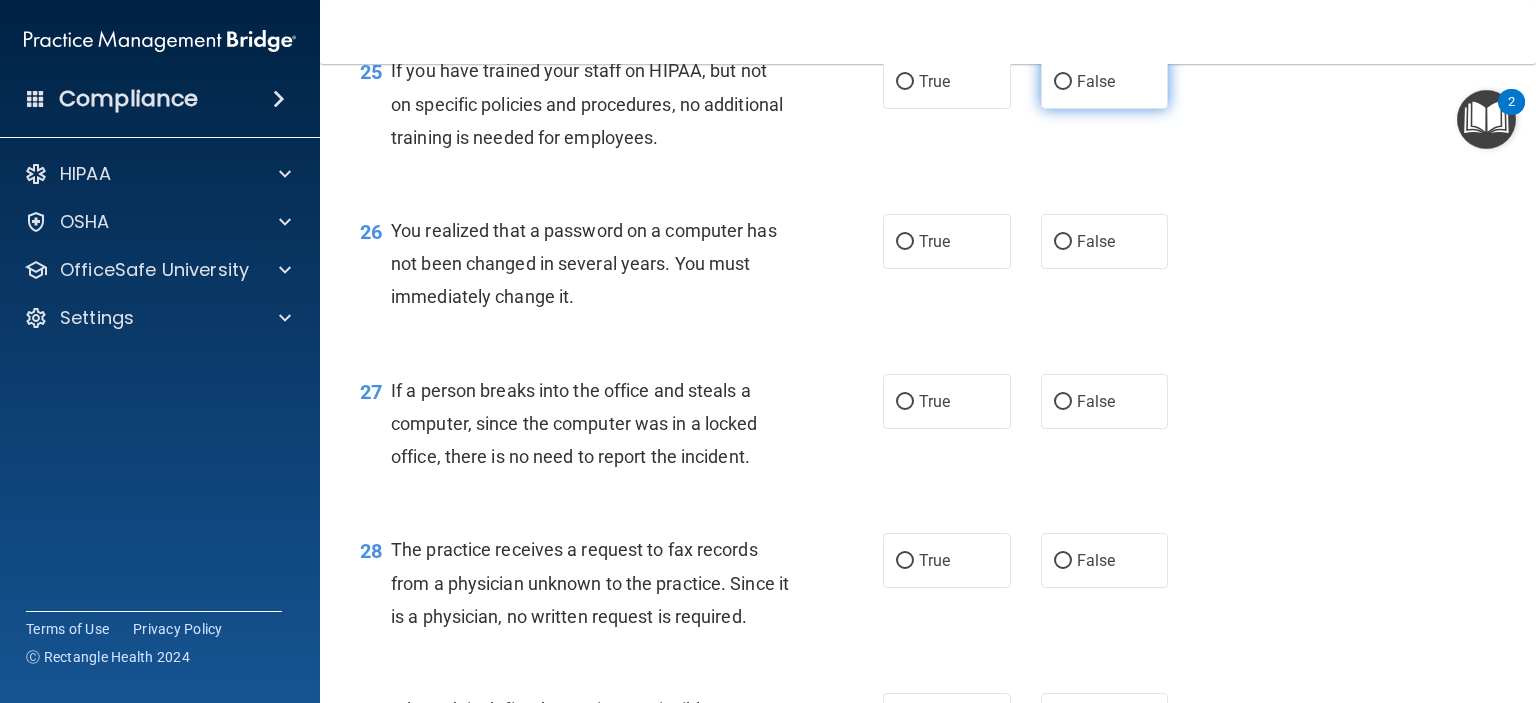 click on "False" at bounding box center [1063, 82] 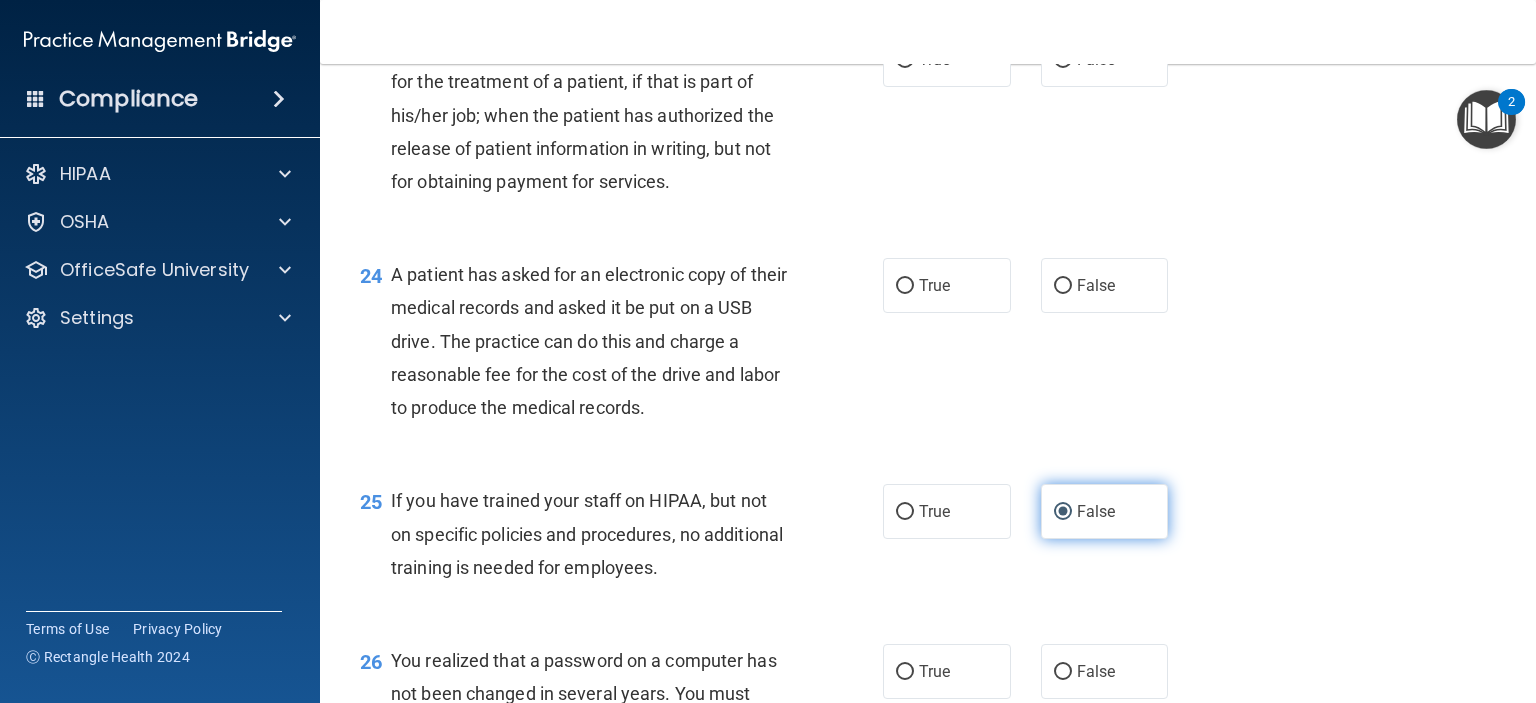 scroll, scrollTop: 3839, scrollLeft: 0, axis: vertical 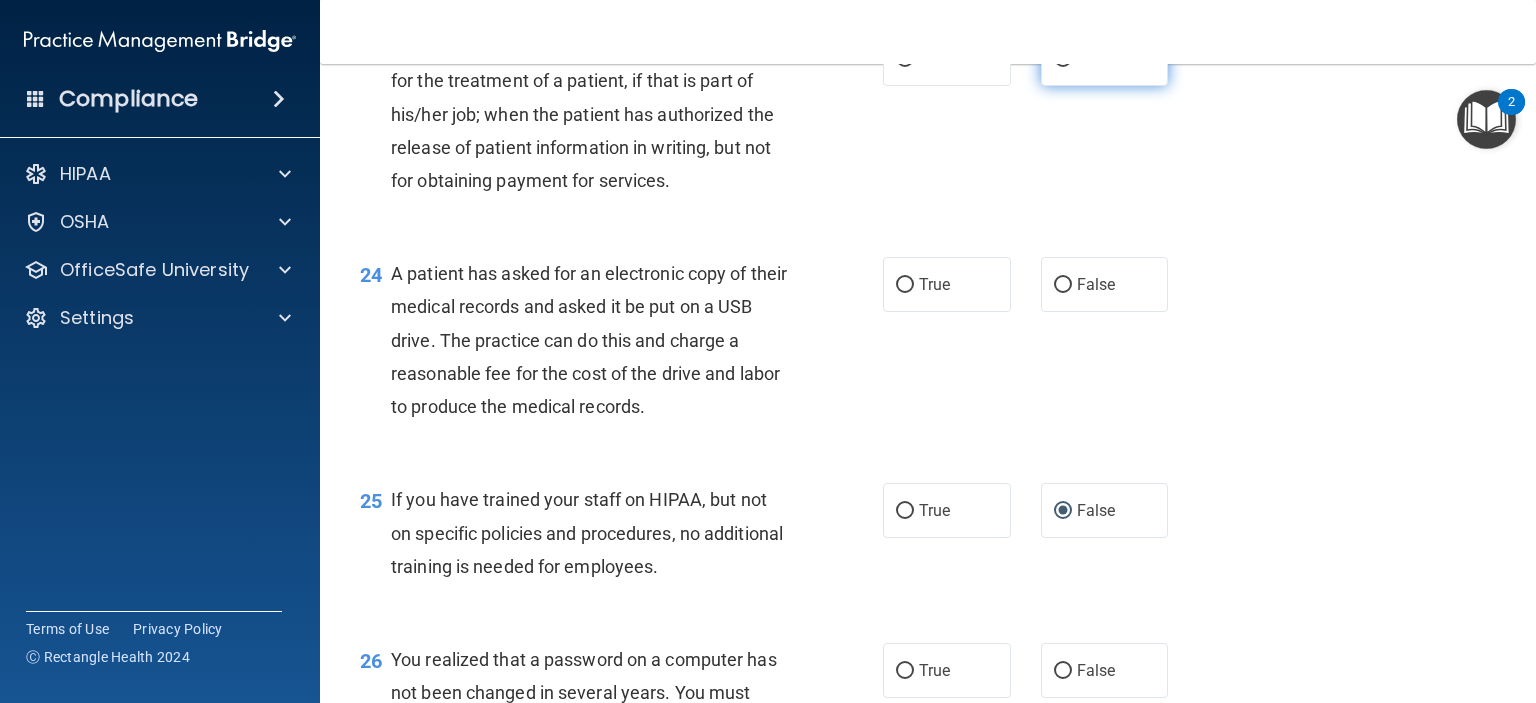 click on "False" at bounding box center [1063, 59] 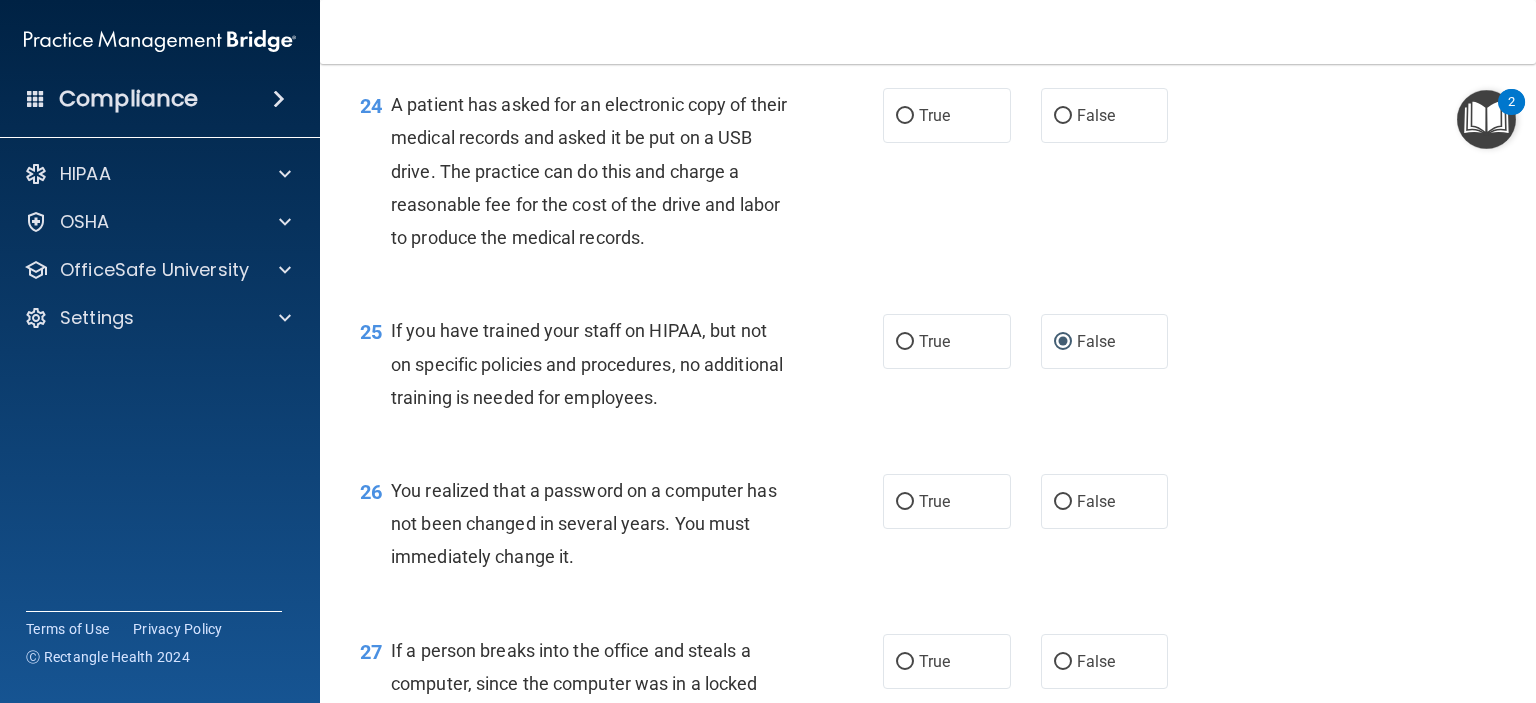 scroll, scrollTop: 4012, scrollLeft: 0, axis: vertical 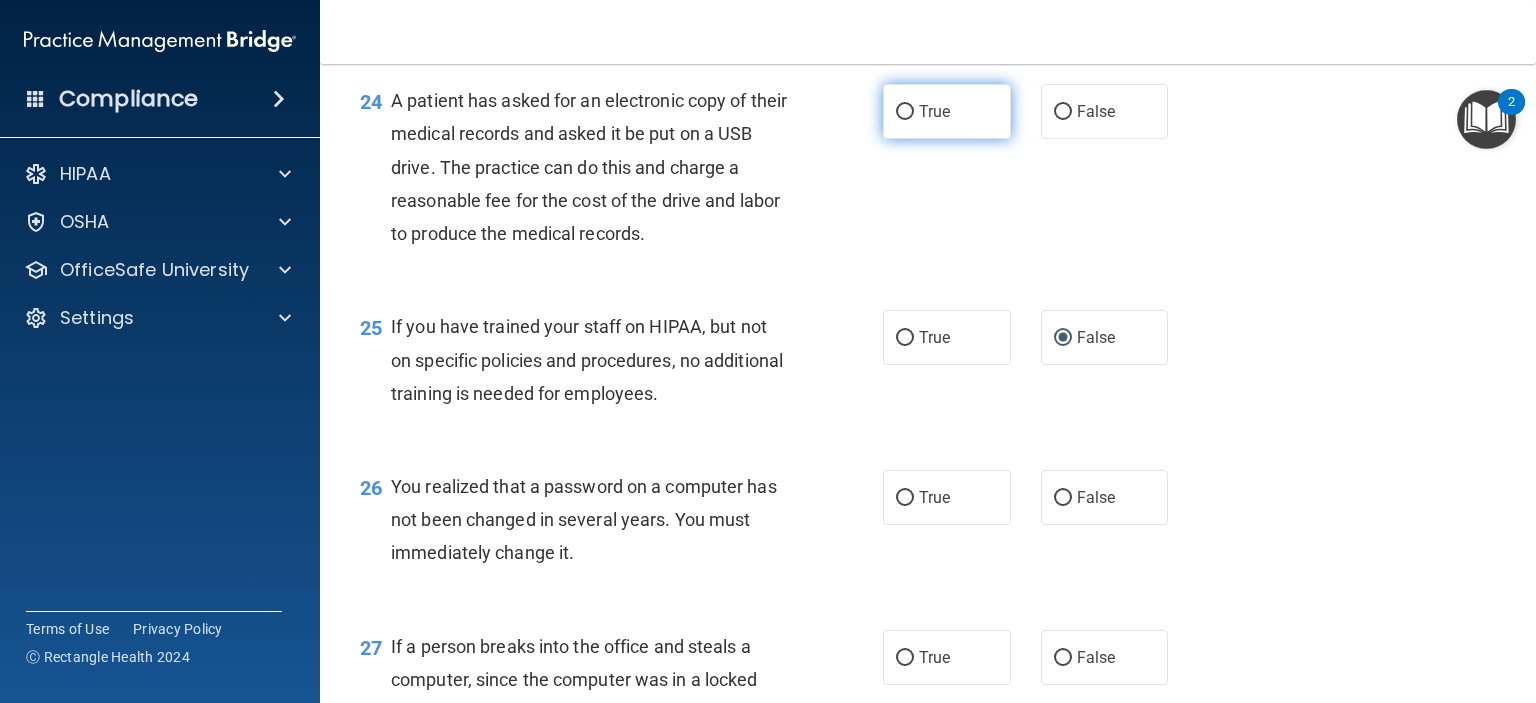 click on "True" at bounding box center (905, 112) 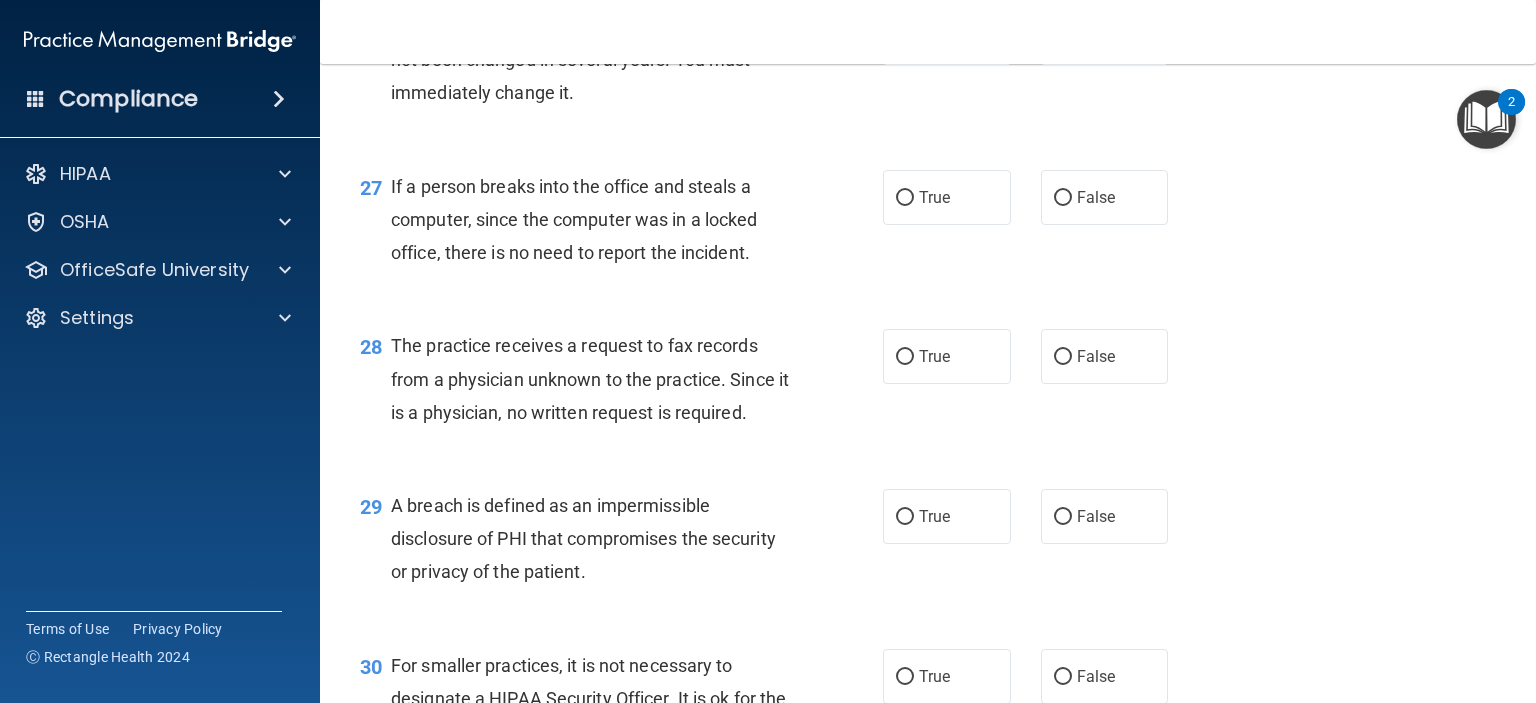 scroll, scrollTop: 4476, scrollLeft: 0, axis: vertical 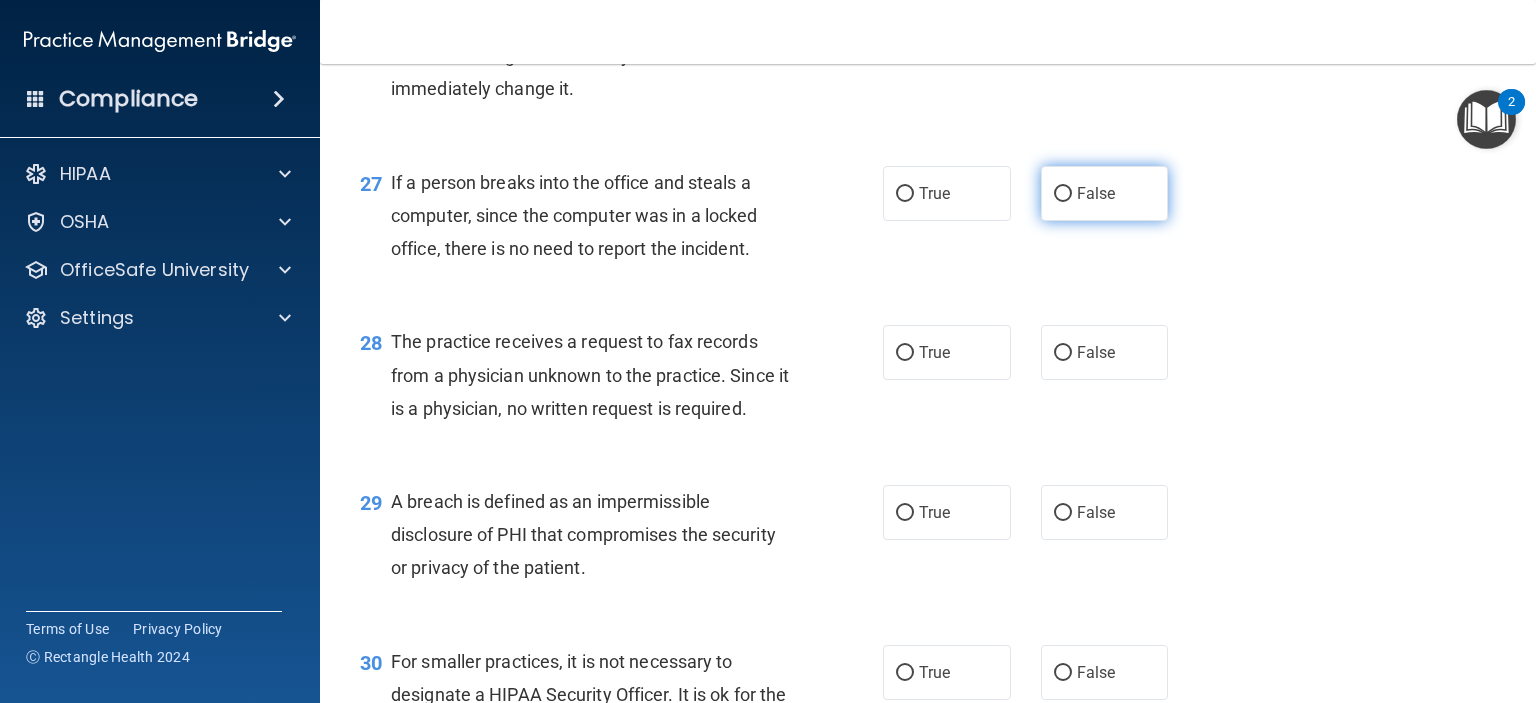 click on "False" at bounding box center (1063, 194) 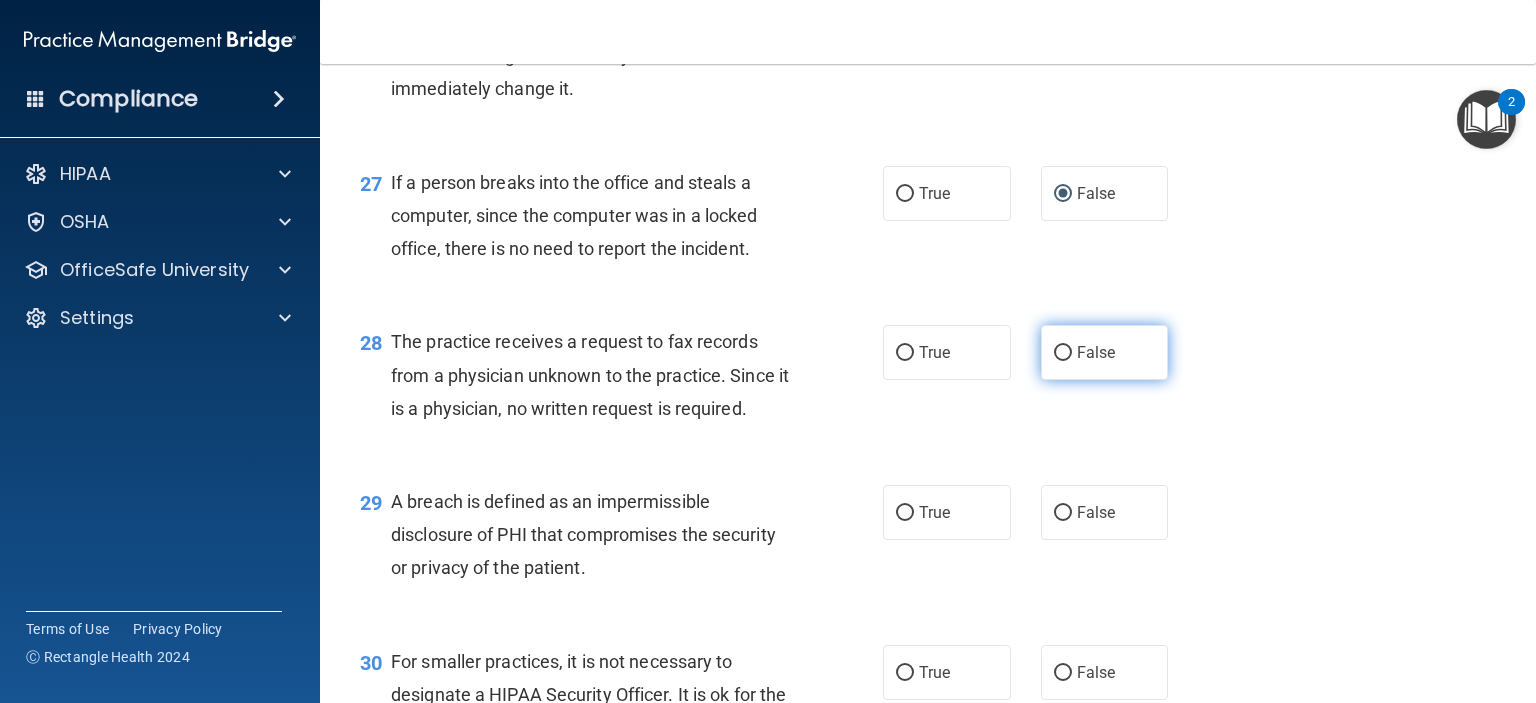 click on "False" at bounding box center [1063, 353] 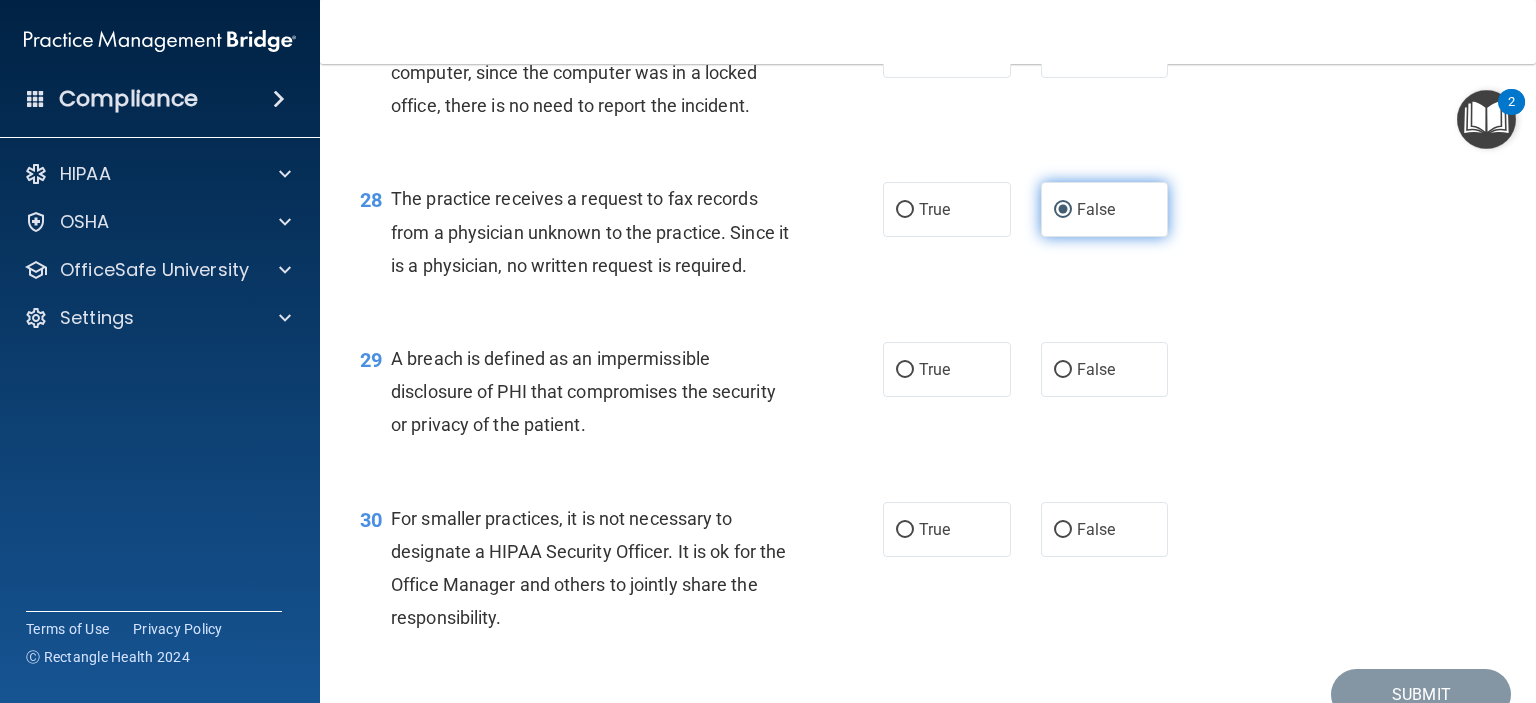 scroll, scrollTop: 4624, scrollLeft: 0, axis: vertical 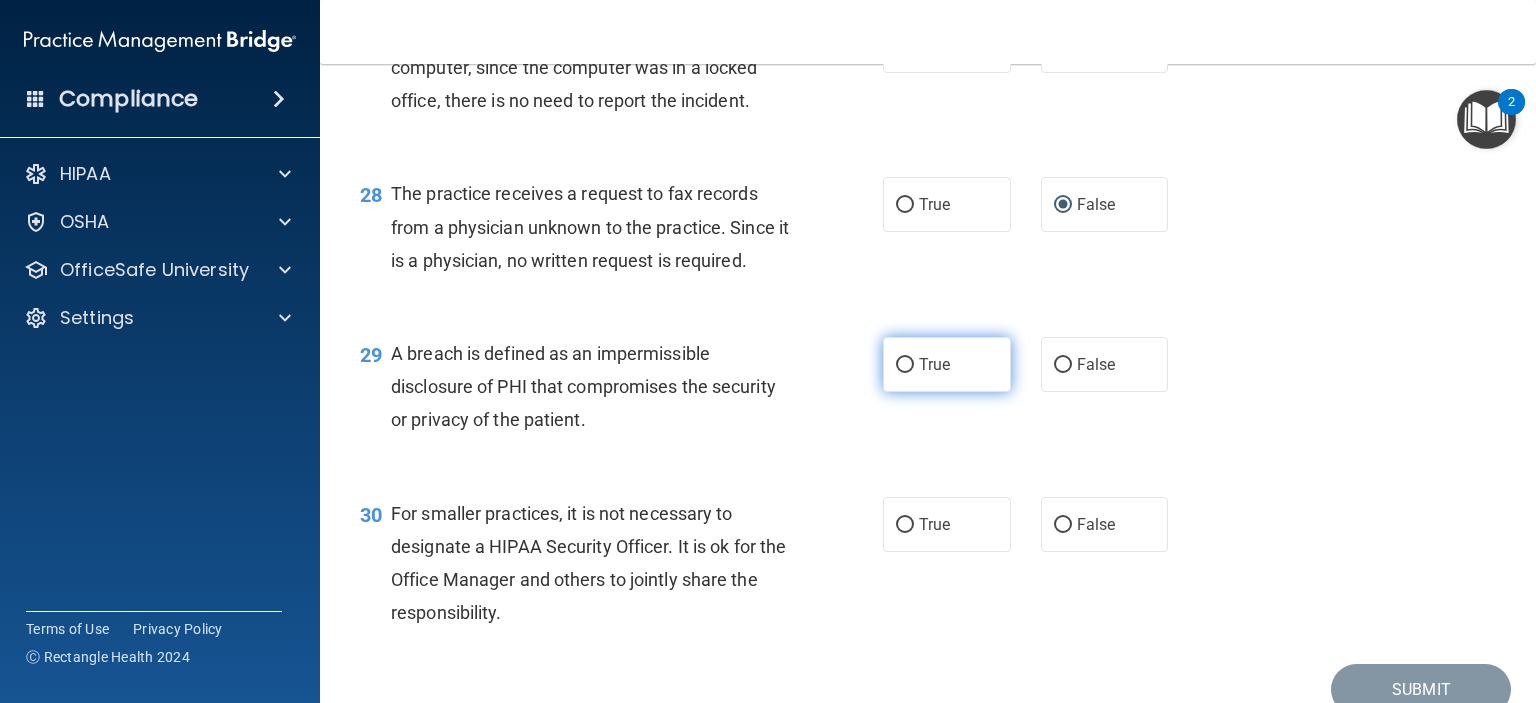 click on "True" at bounding box center [905, 365] 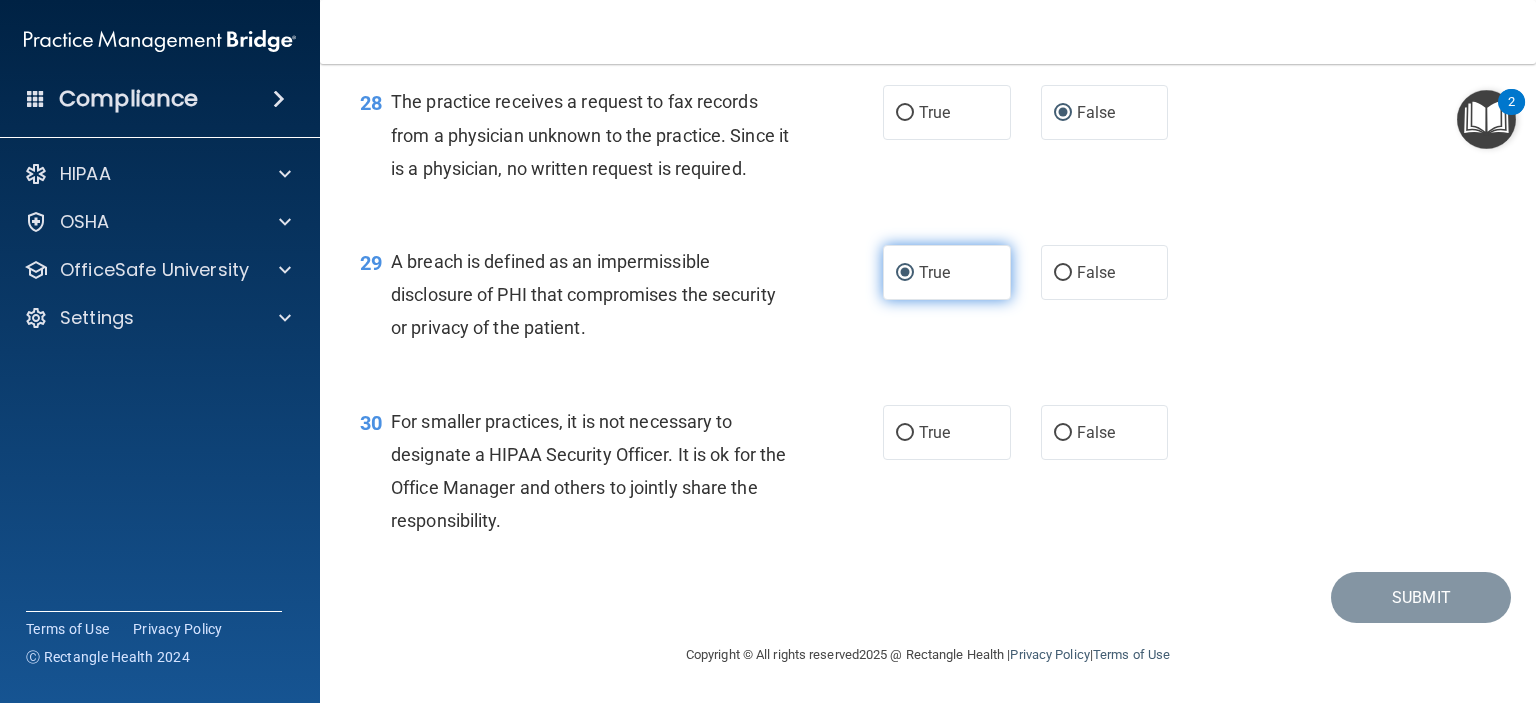 scroll, scrollTop: 4816, scrollLeft: 0, axis: vertical 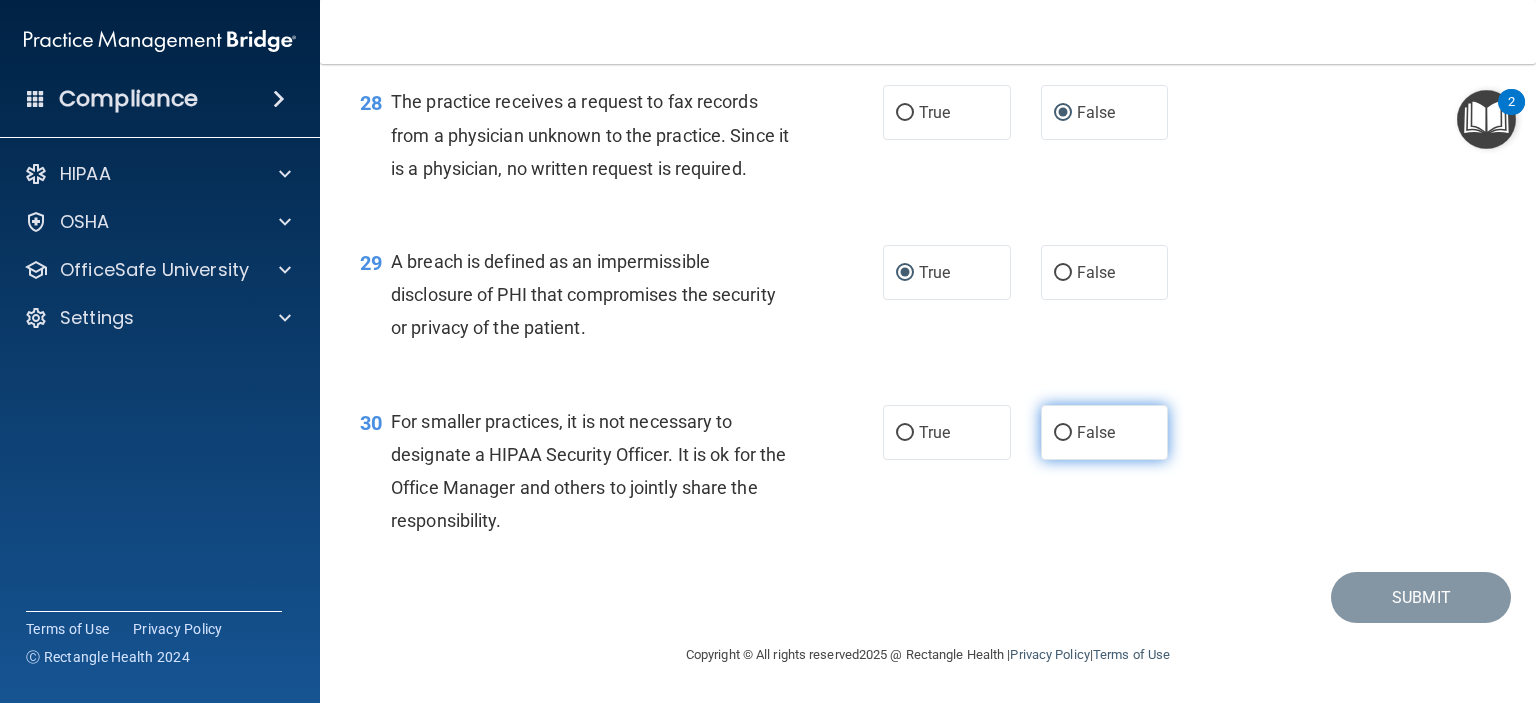 click on "False" at bounding box center (1063, 433) 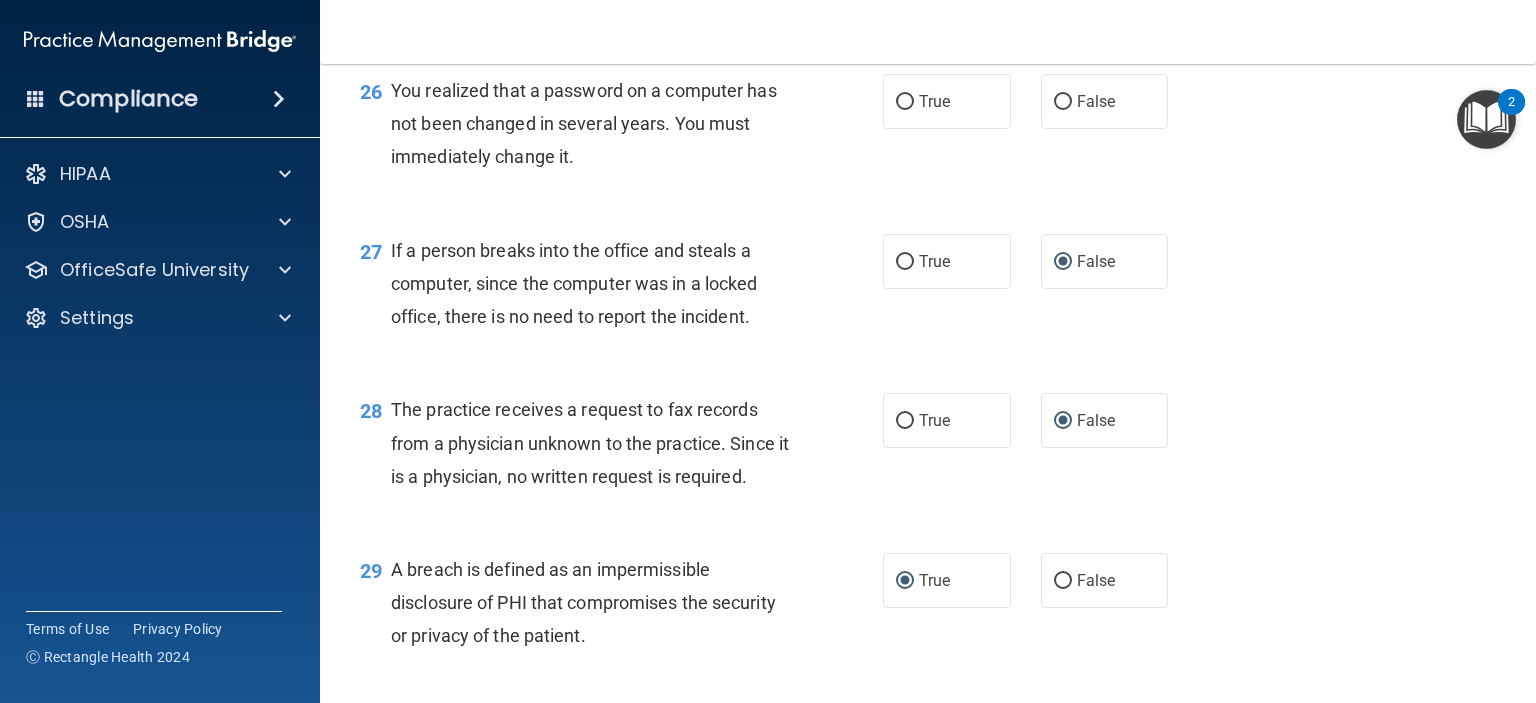 scroll, scrollTop: 4412, scrollLeft: 0, axis: vertical 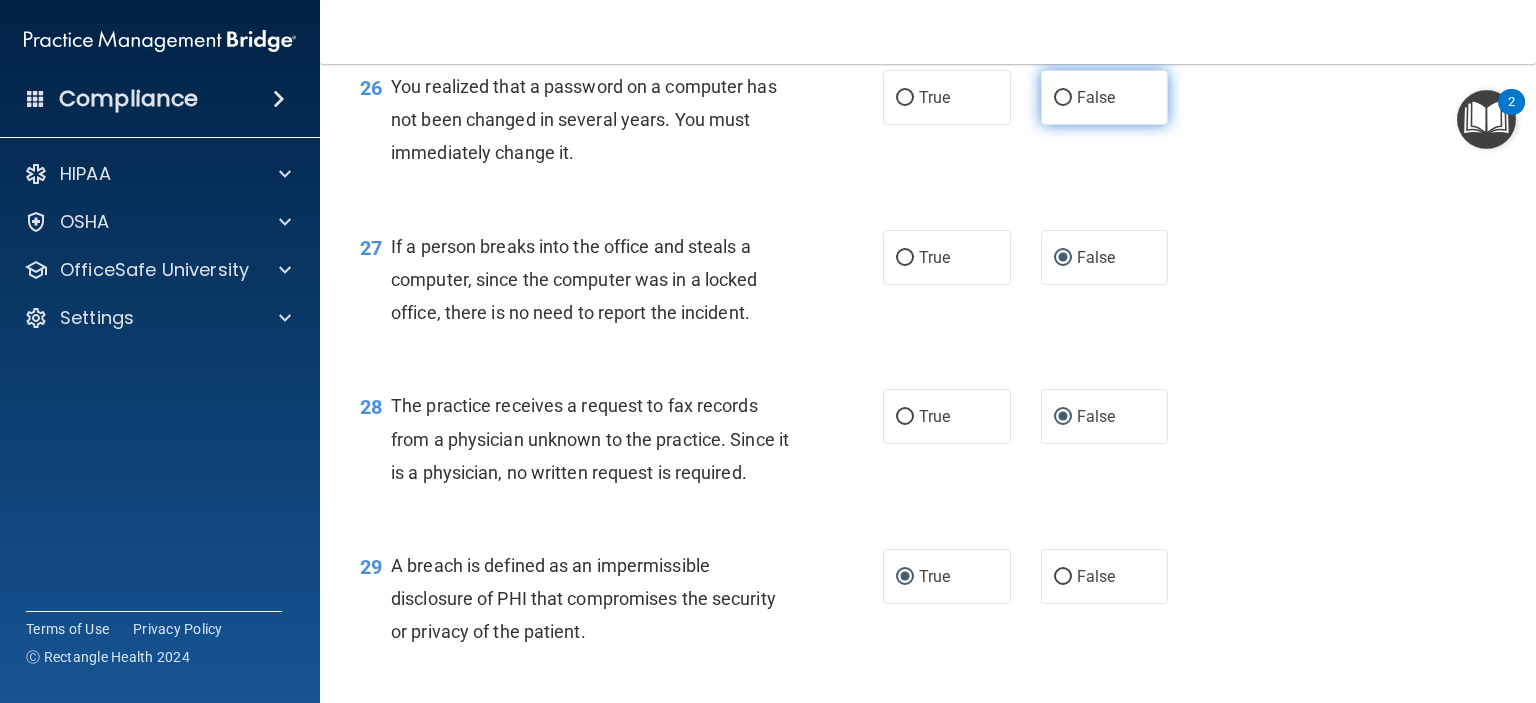 click on "False" at bounding box center [1063, 98] 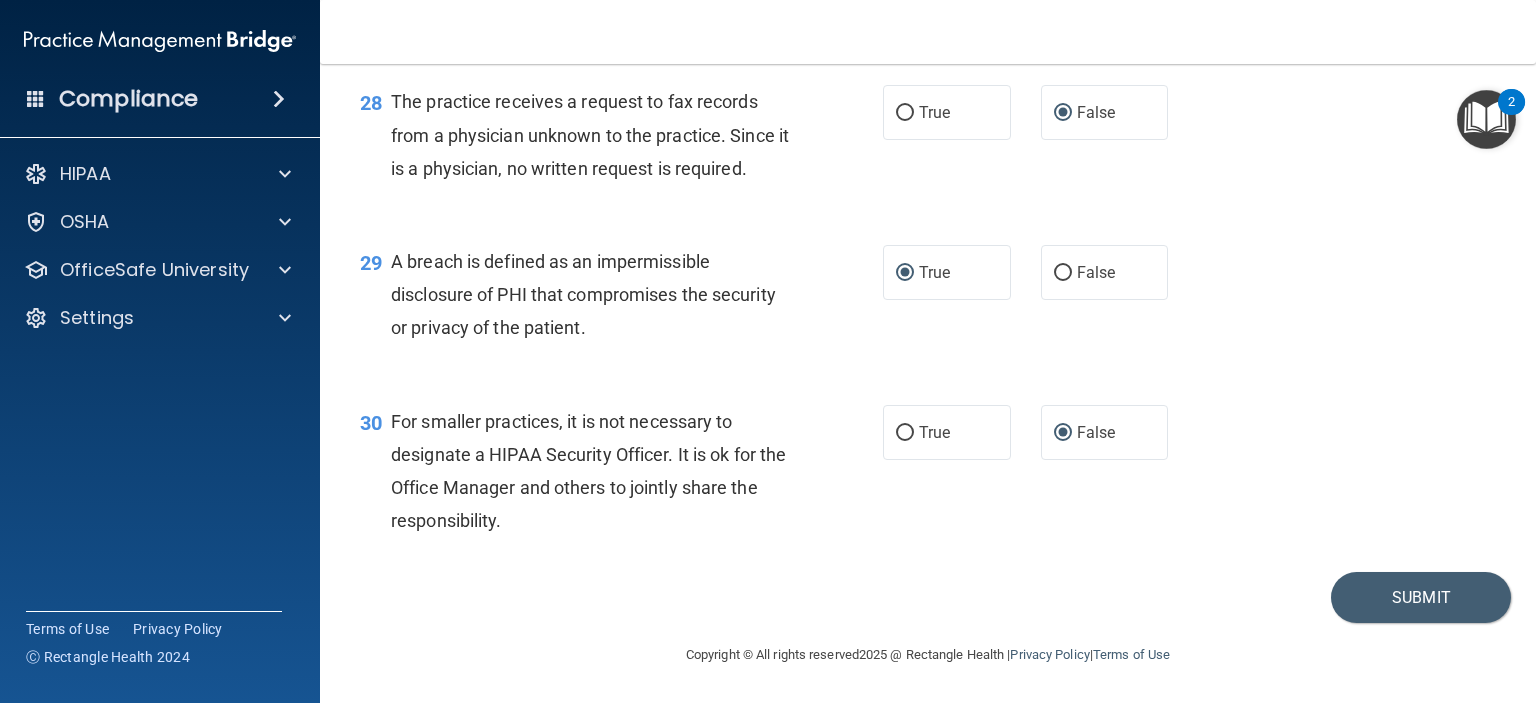 scroll, scrollTop: 4816, scrollLeft: 0, axis: vertical 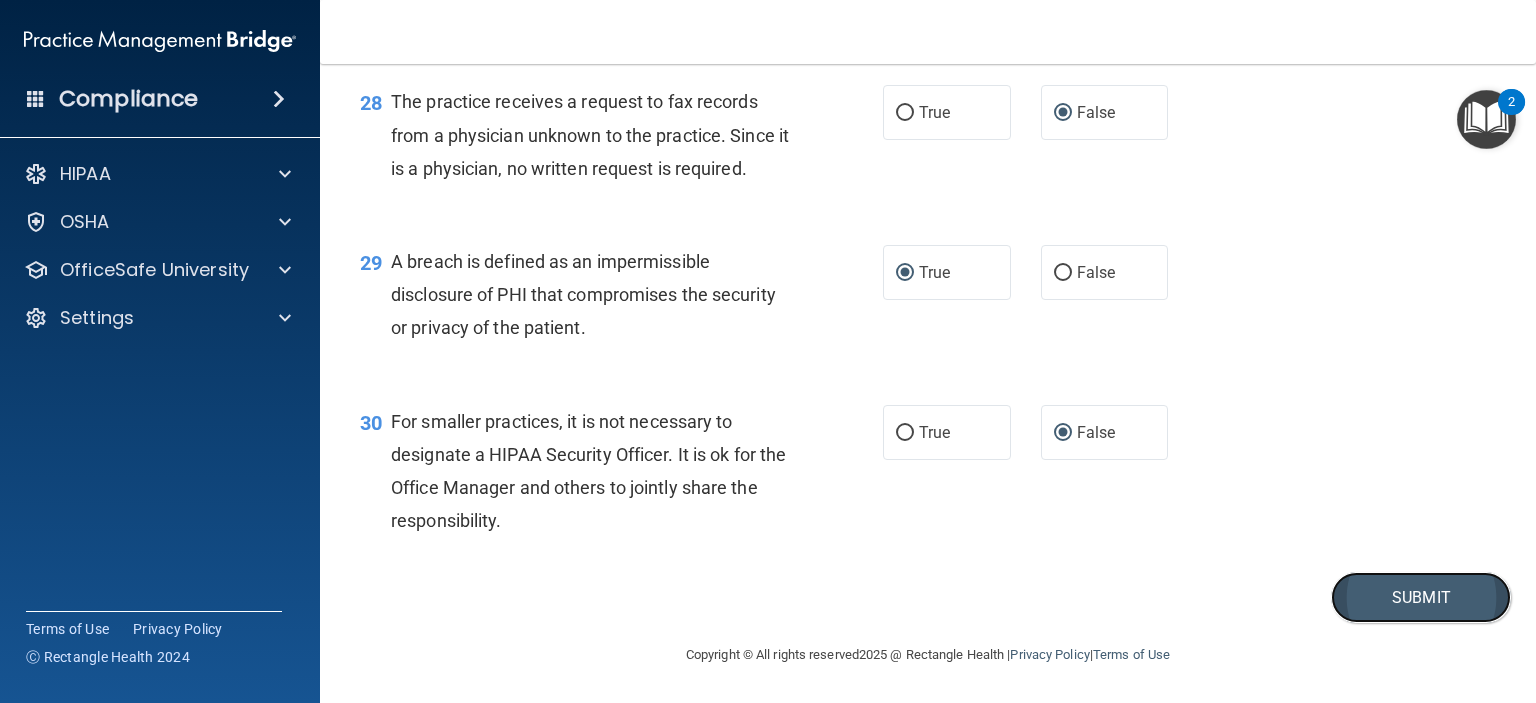 click on "Submit" at bounding box center (1421, 597) 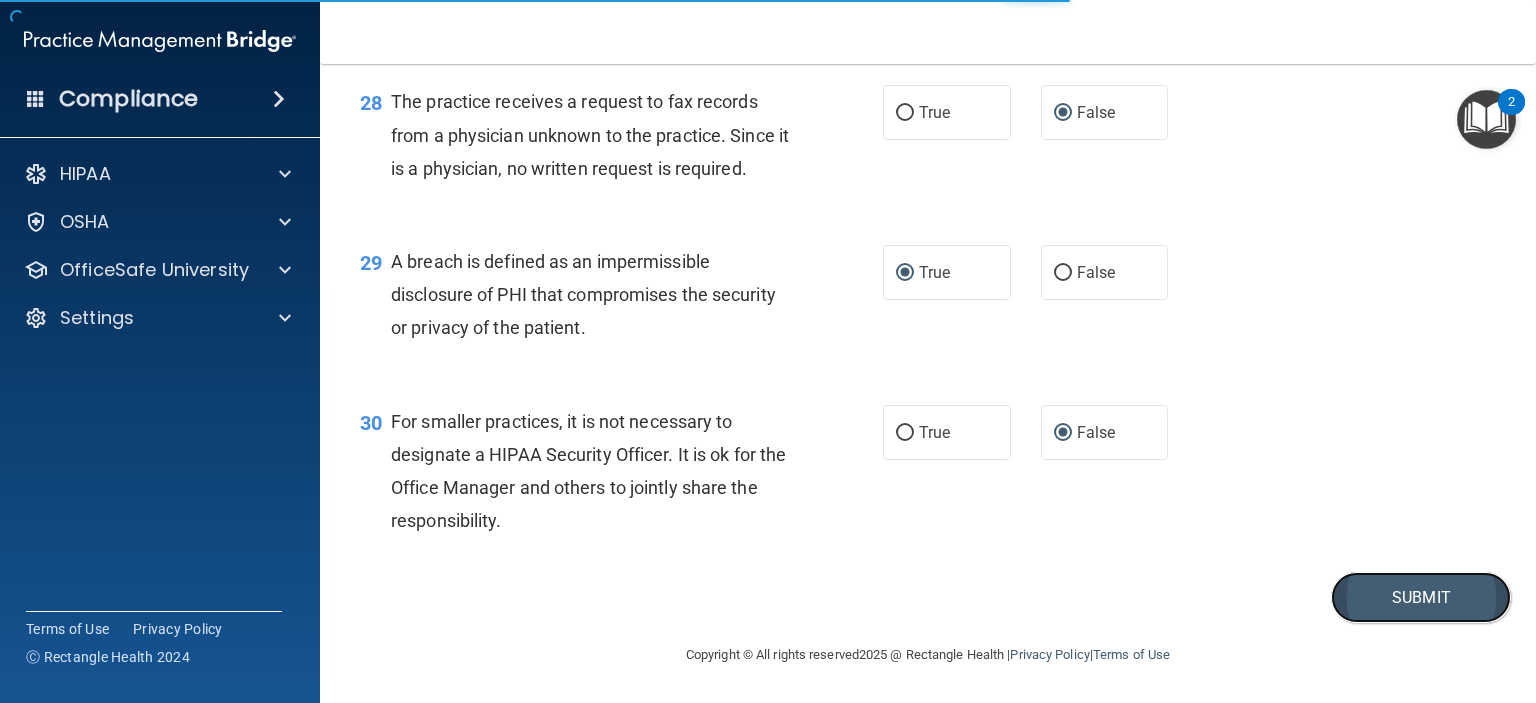 click on "Submit" at bounding box center (1421, 597) 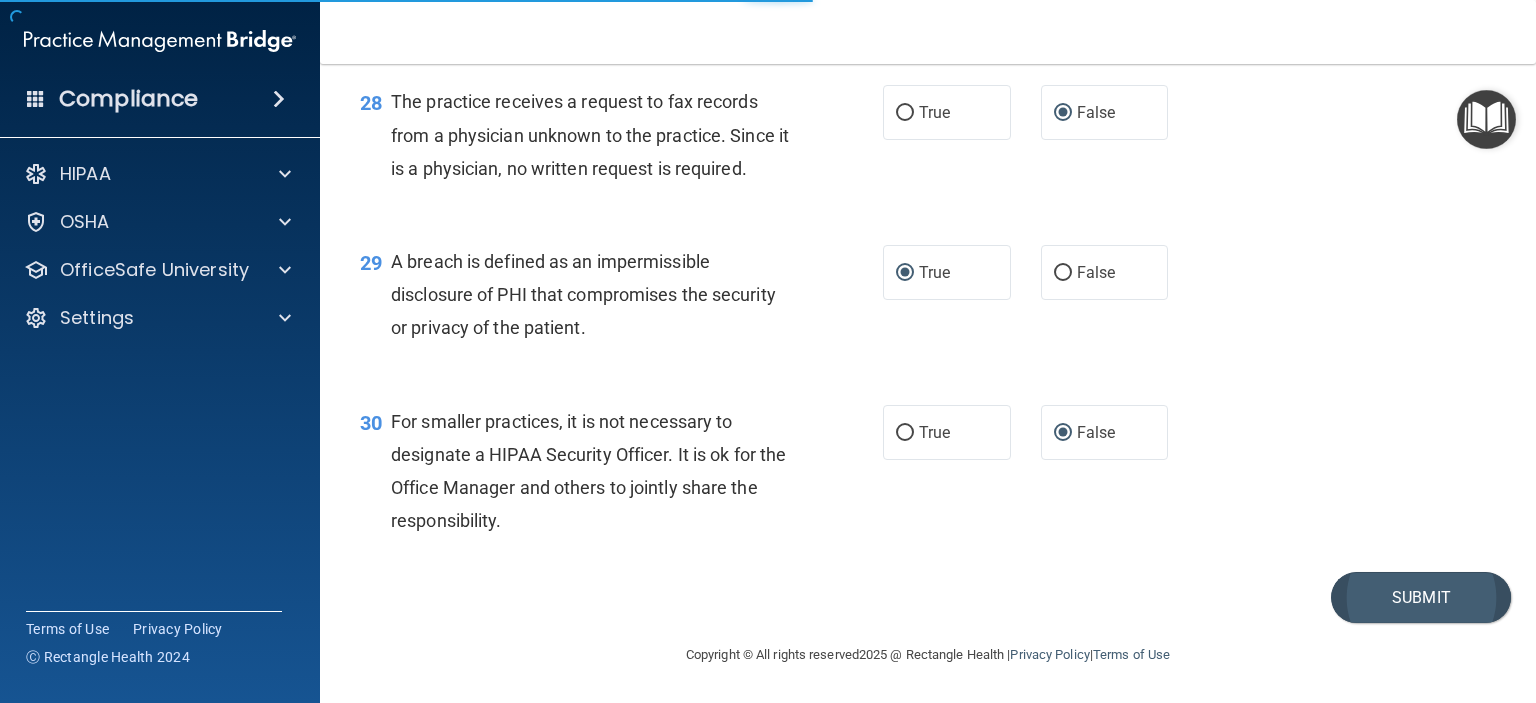 scroll, scrollTop: 0, scrollLeft: 0, axis: both 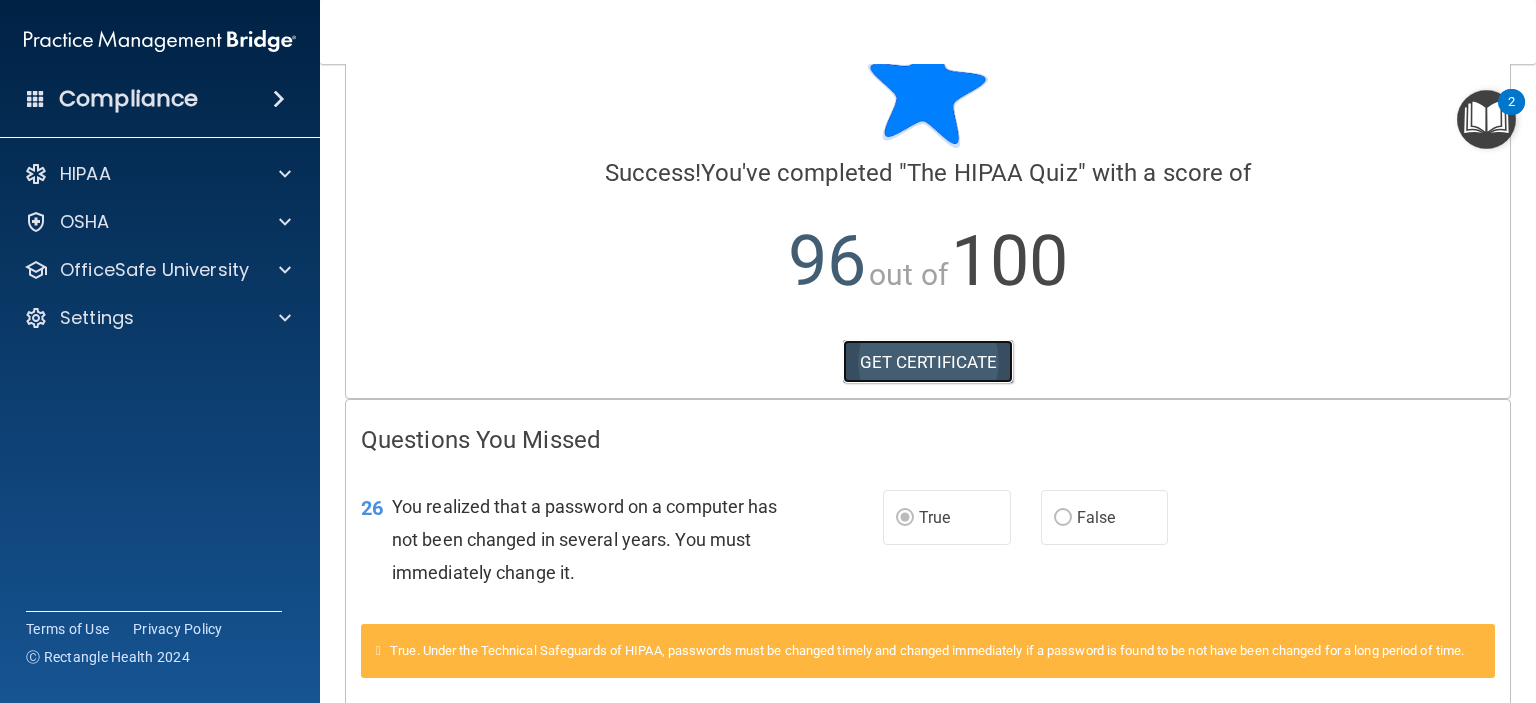 click on "GET CERTIFICATE" at bounding box center [928, 362] 